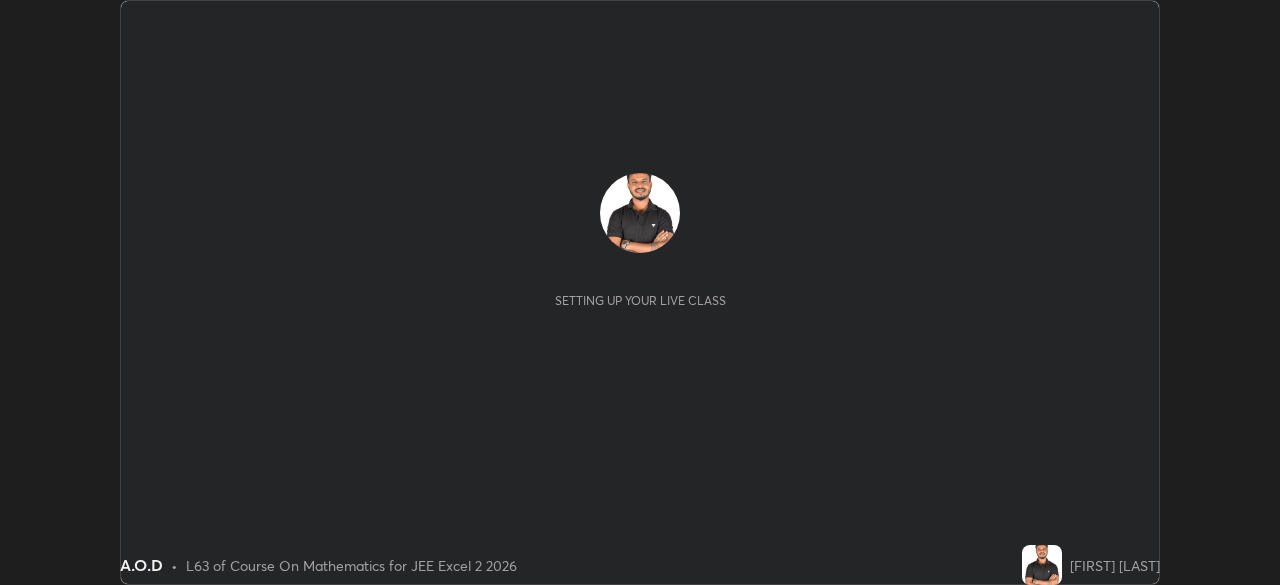 scroll, scrollTop: 0, scrollLeft: 0, axis: both 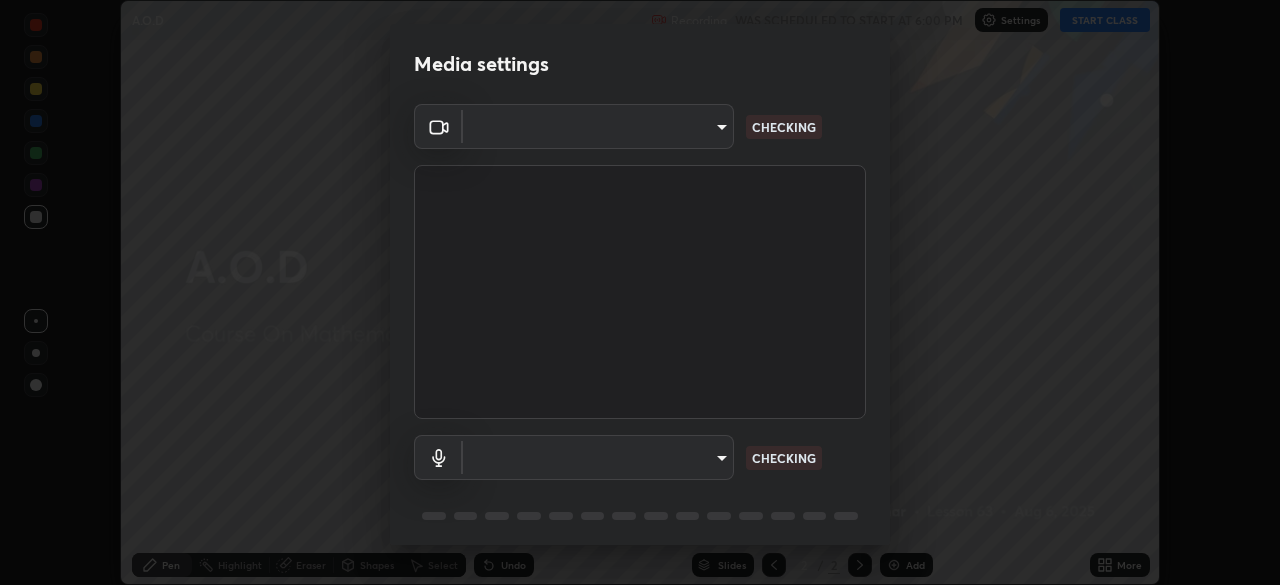 type on "0098613ca96d1cb365b3845fa694b9755ae94ec2d7c0f75973c998bbbf9ace16" 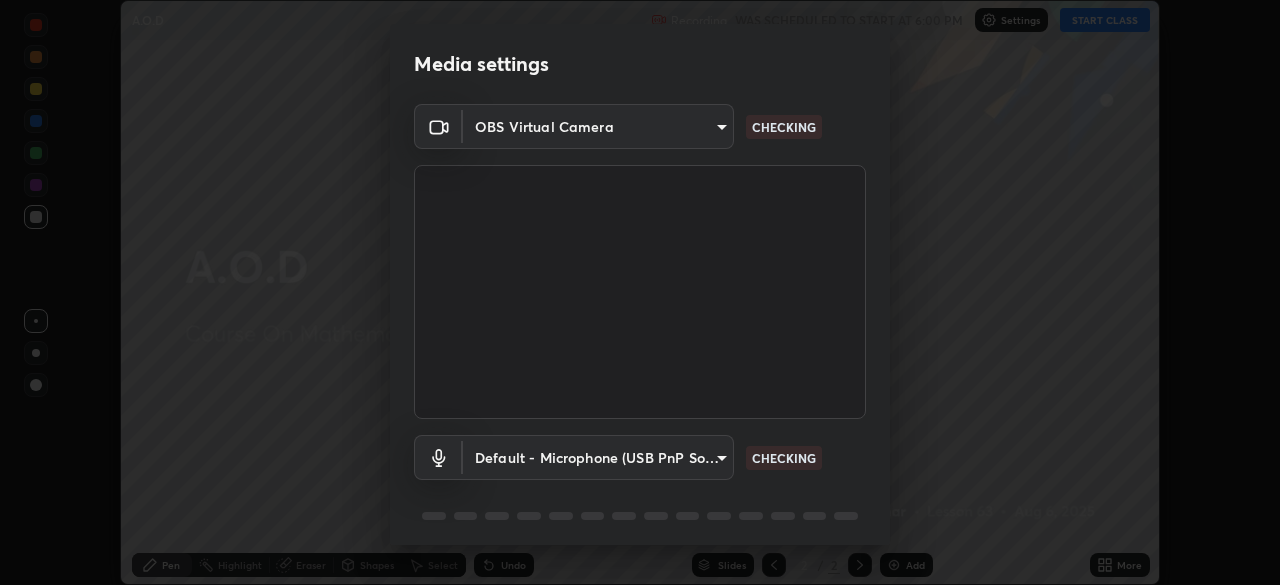 click on "Erase all A.O.D Recording WAS SCHEDULED TO START AT  6:00 PM Settings START CLASS Setting up your live class A.O.D • L63 of Course On Mathematics for JEE Excel 2 2026 [FIRST] [LAST] Pen Highlight Eraser Shapes Select Undo Slides 2 / 2 Add More No doubts shared Encourage your learners to ask a doubt for better clarity Report an issue Reason for reporting Buffering Chat not working Audio - Video sync issue Educator video quality low ​ Attach an image Report Media settings OBS Virtual Camera [UUID] CHECKING Default - Microphone (USB PnP Sound Device) default CHECKING 1 / 5 Next" at bounding box center (640, 292) 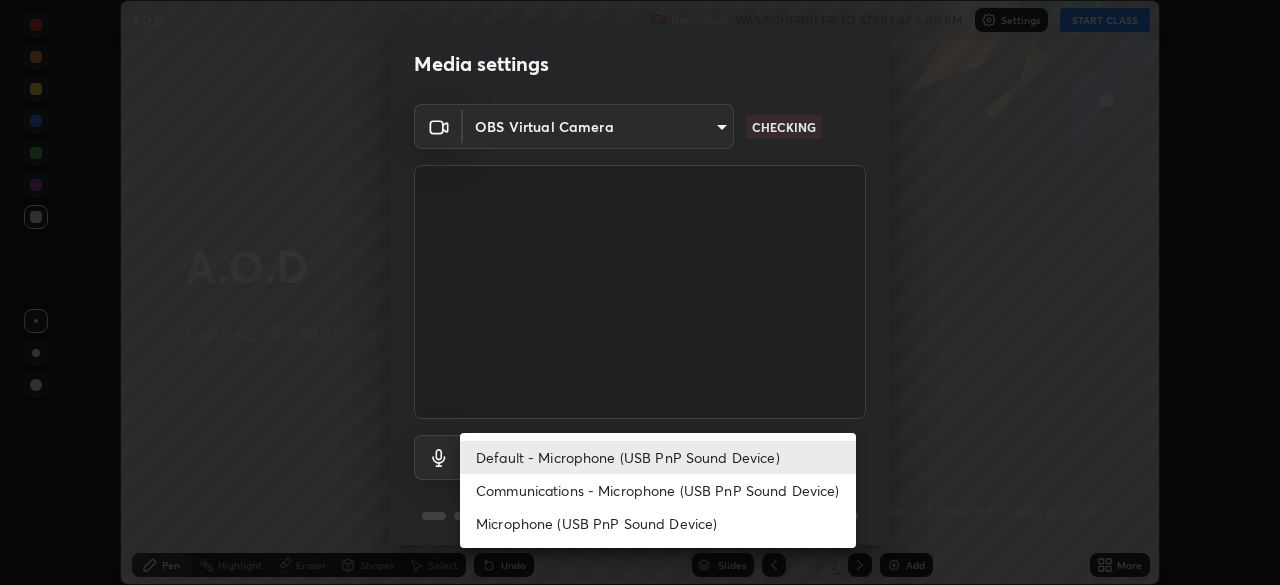 click on "Communications - Microphone (USB PnP Sound Device)" at bounding box center [658, 490] 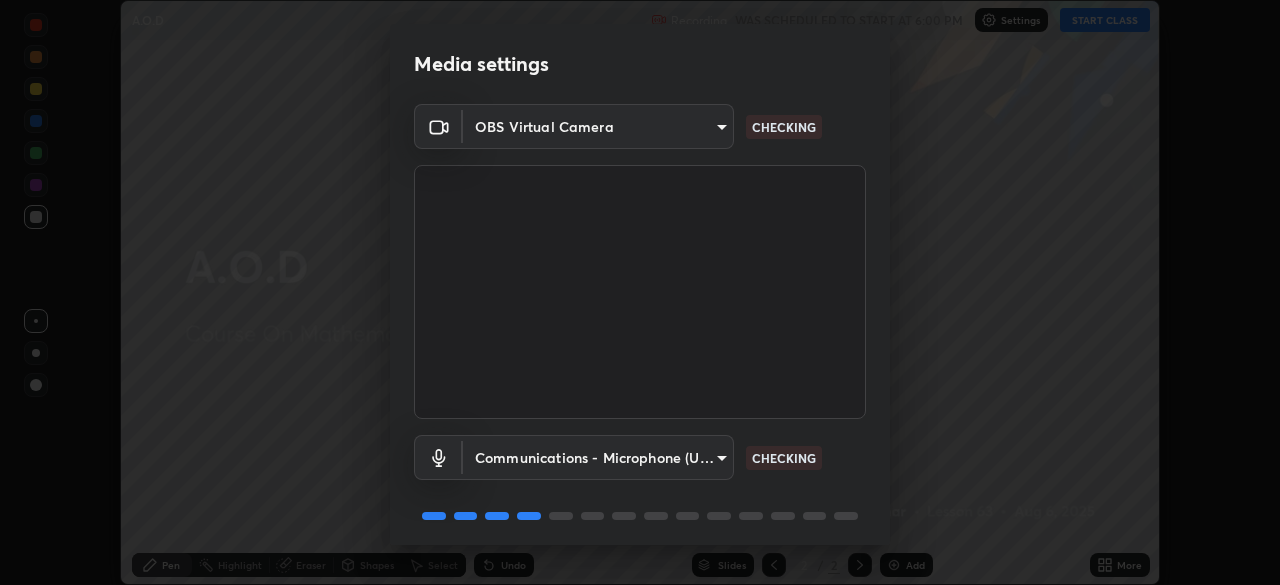 scroll, scrollTop: 71, scrollLeft: 0, axis: vertical 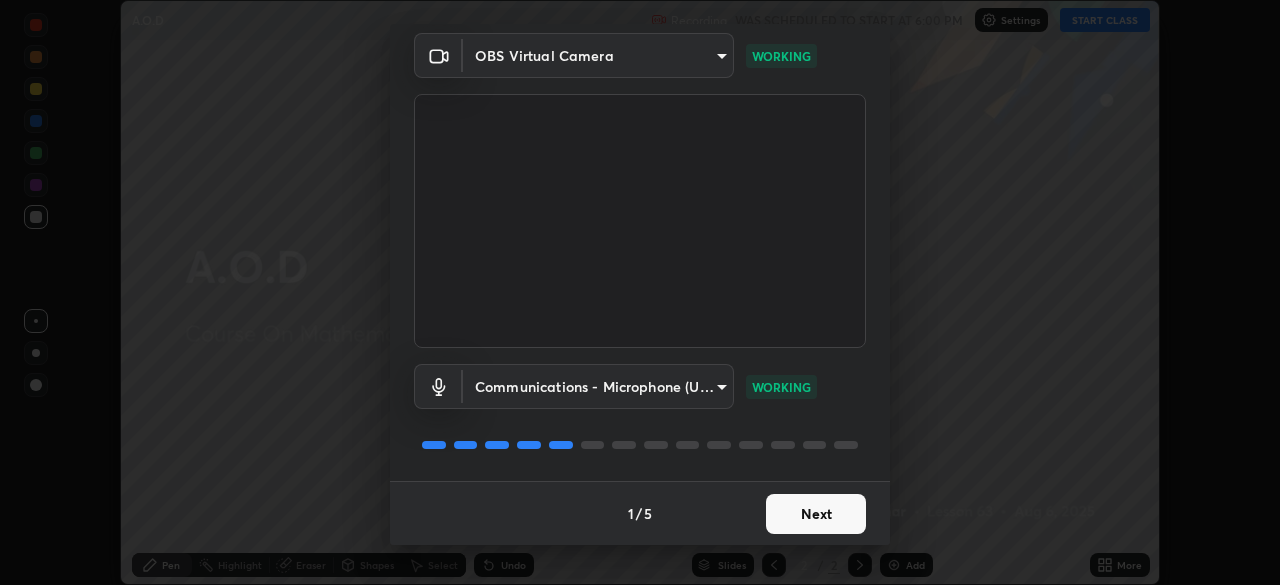 click on "Next" at bounding box center (816, 514) 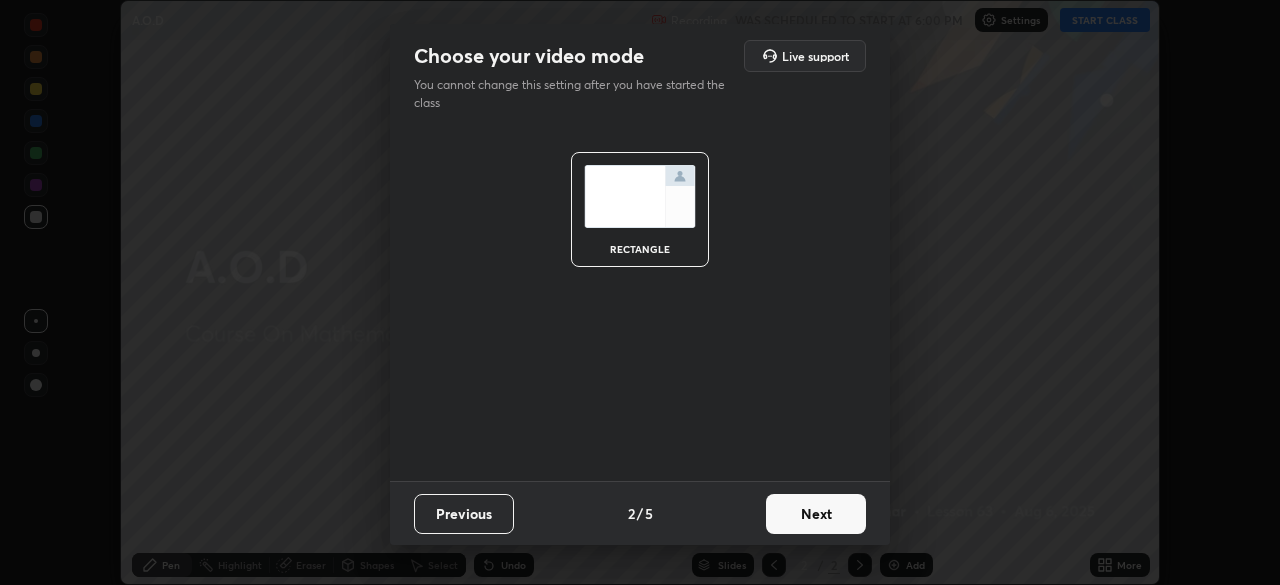 scroll, scrollTop: 0, scrollLeft: 0, axis: both 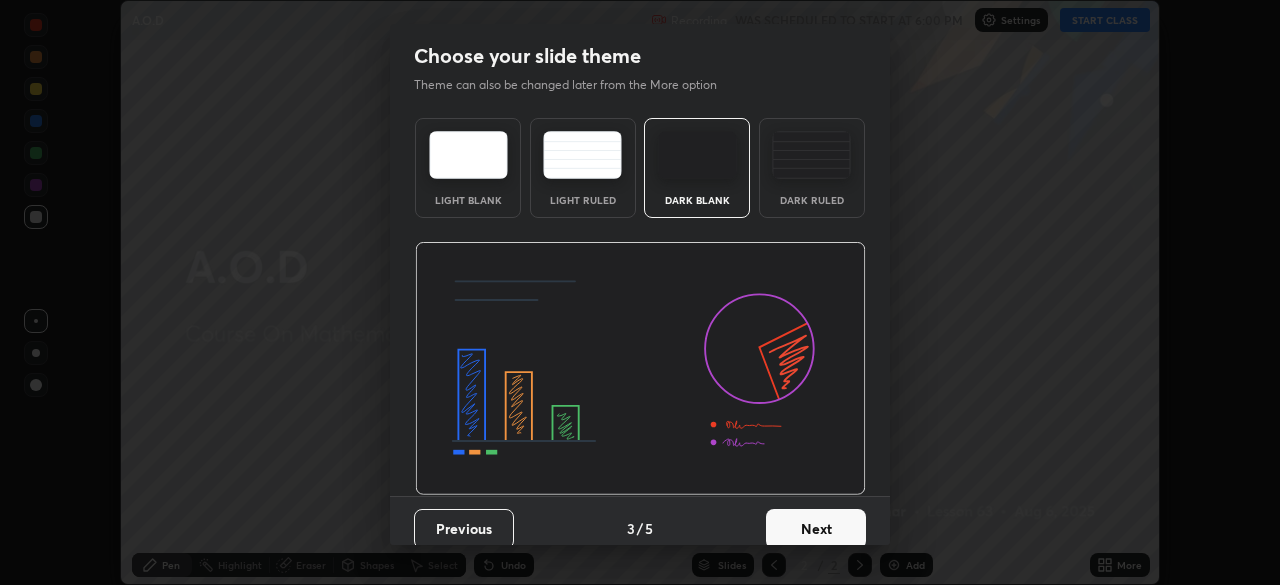 click on "Next" at bounding box center (816, 529) 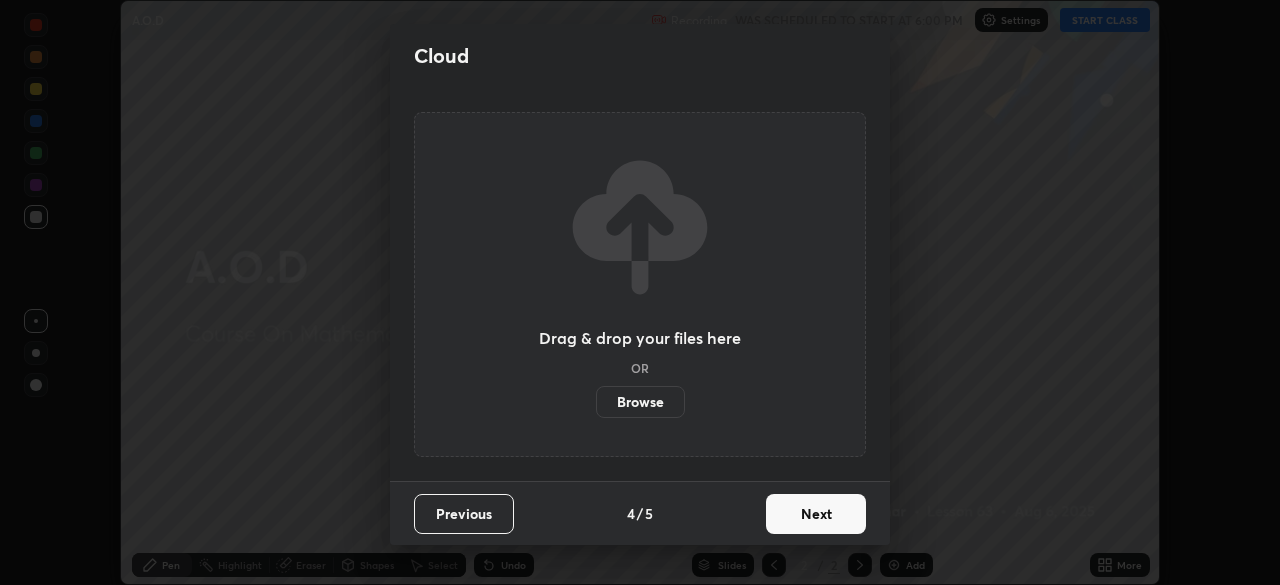 click on "Next" at bounding box center [816, 514] 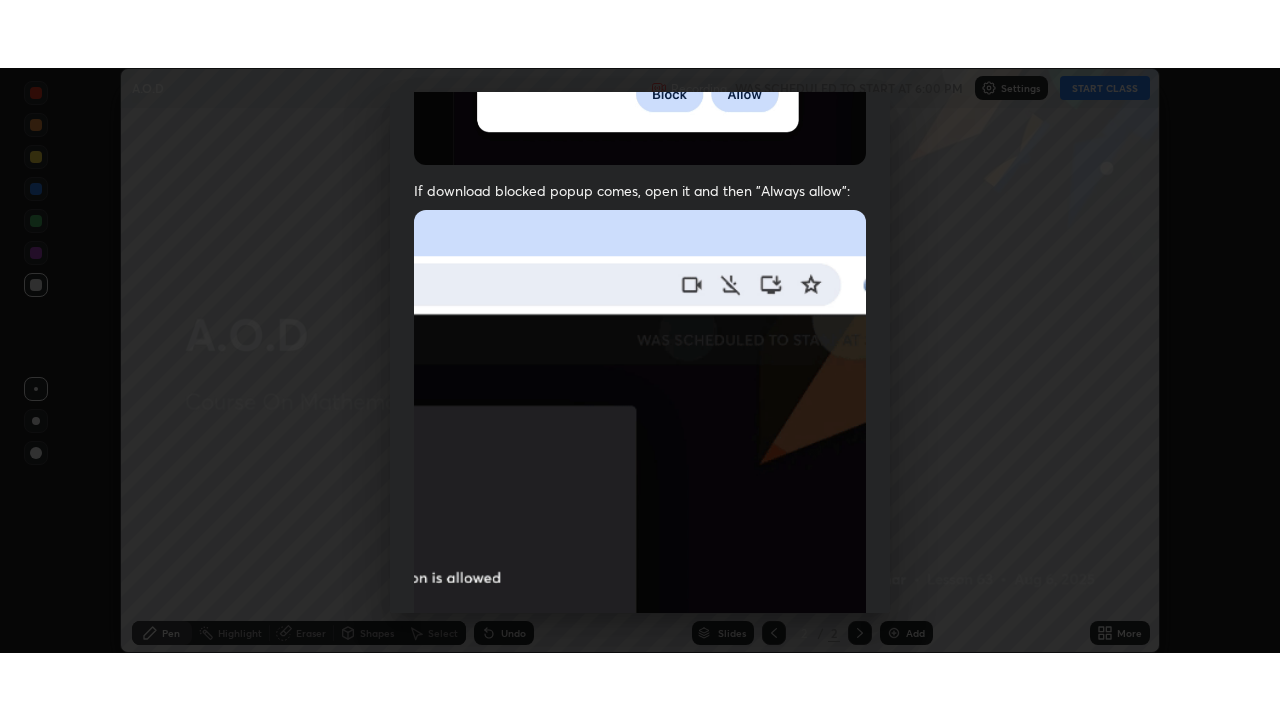 scroll, scrollTop: 479, scrollLeft: 0, axis: vertical 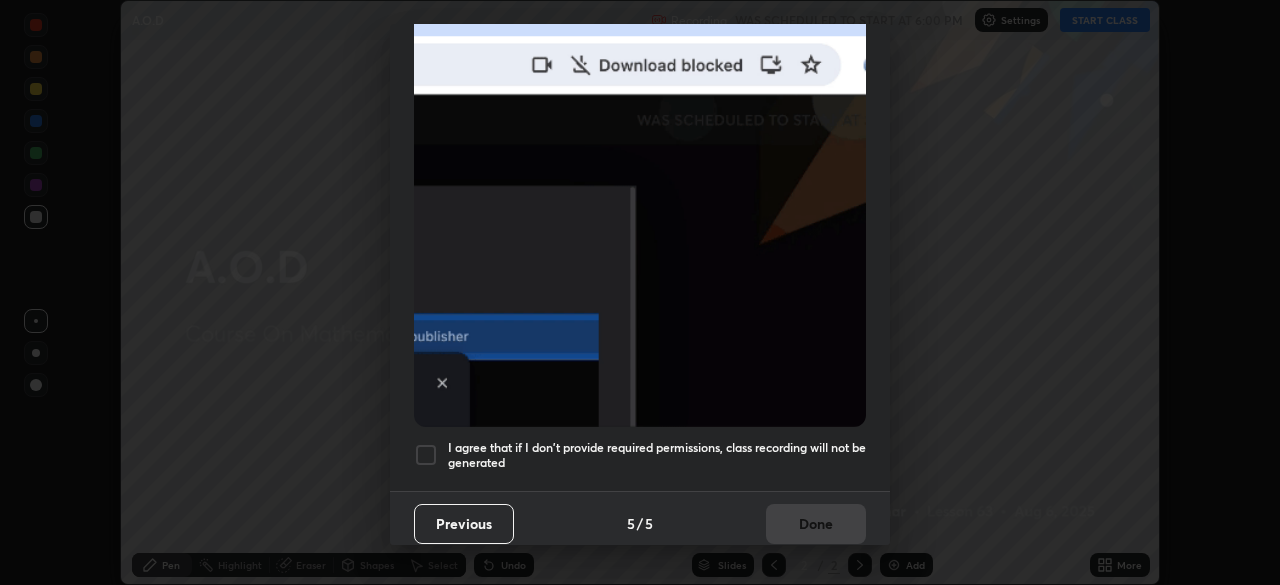 click on "I agree that if I don't provide required permissions, class recording will not be generated" at bounding box center [657, 455] 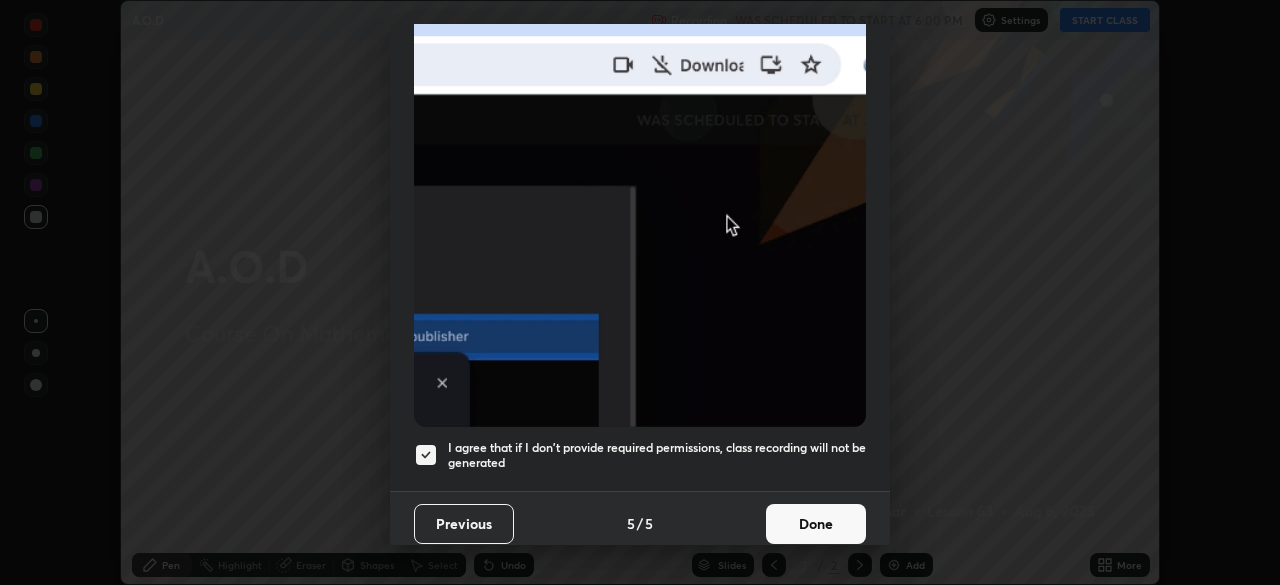 click on "Done" at bounding box center (816, 524) 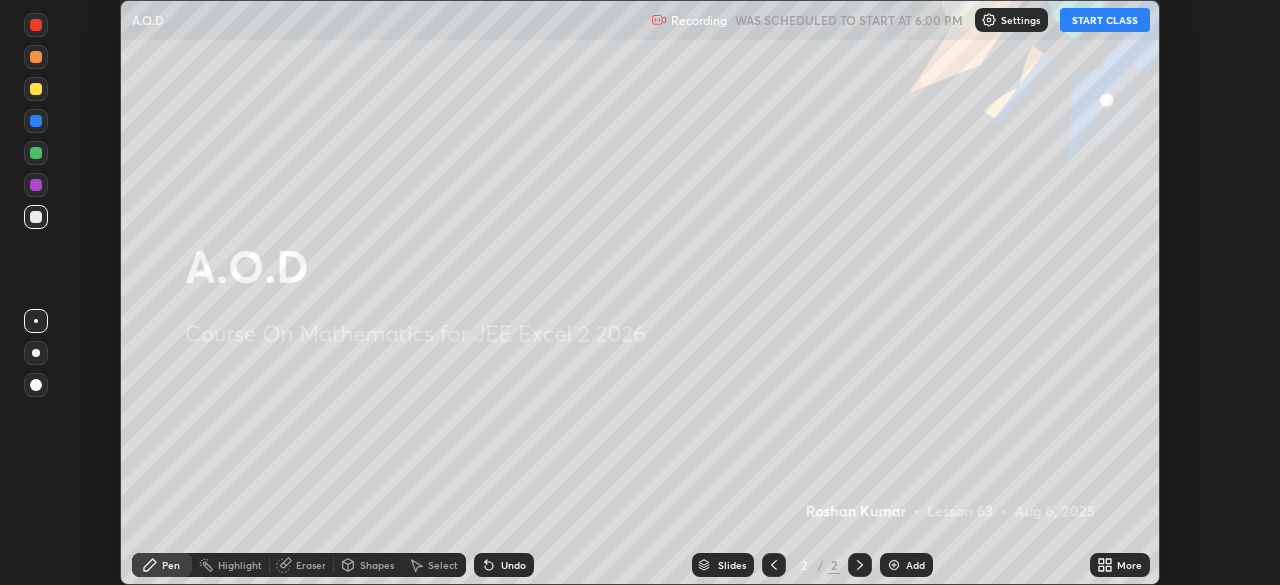 click on "START CLASS" at bounding box center [1105, 20] 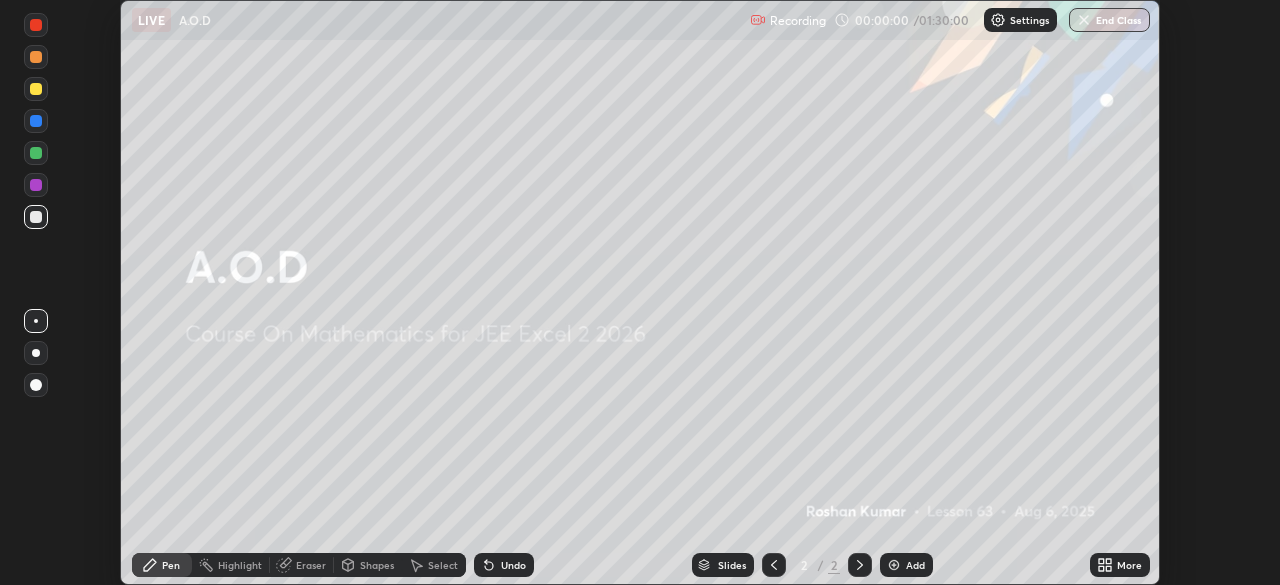 click 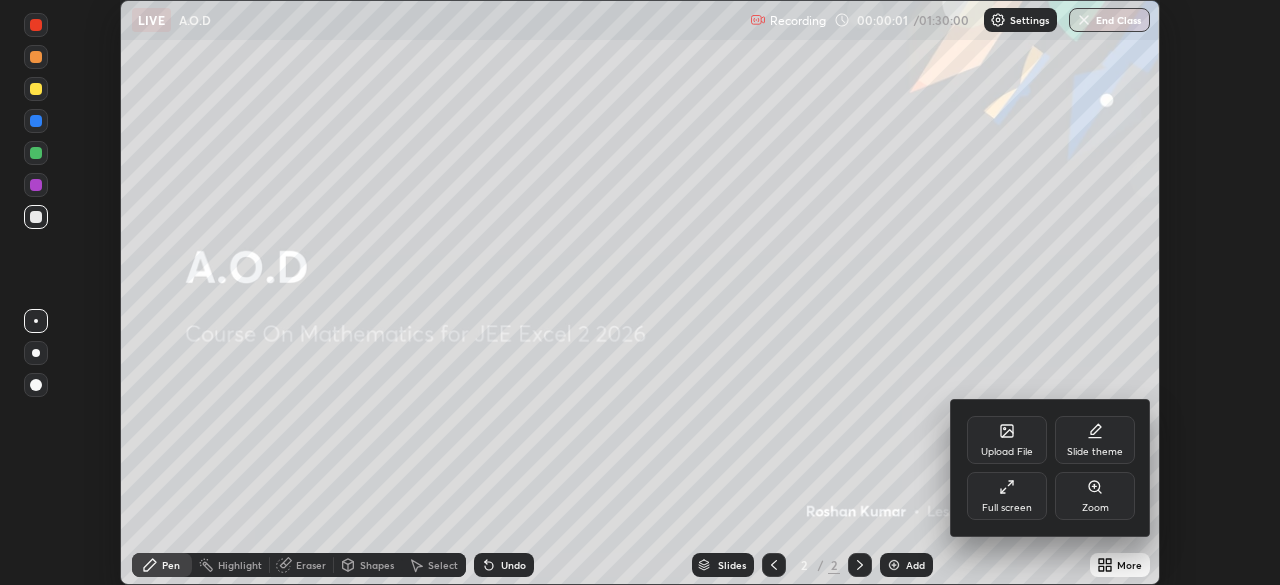 click 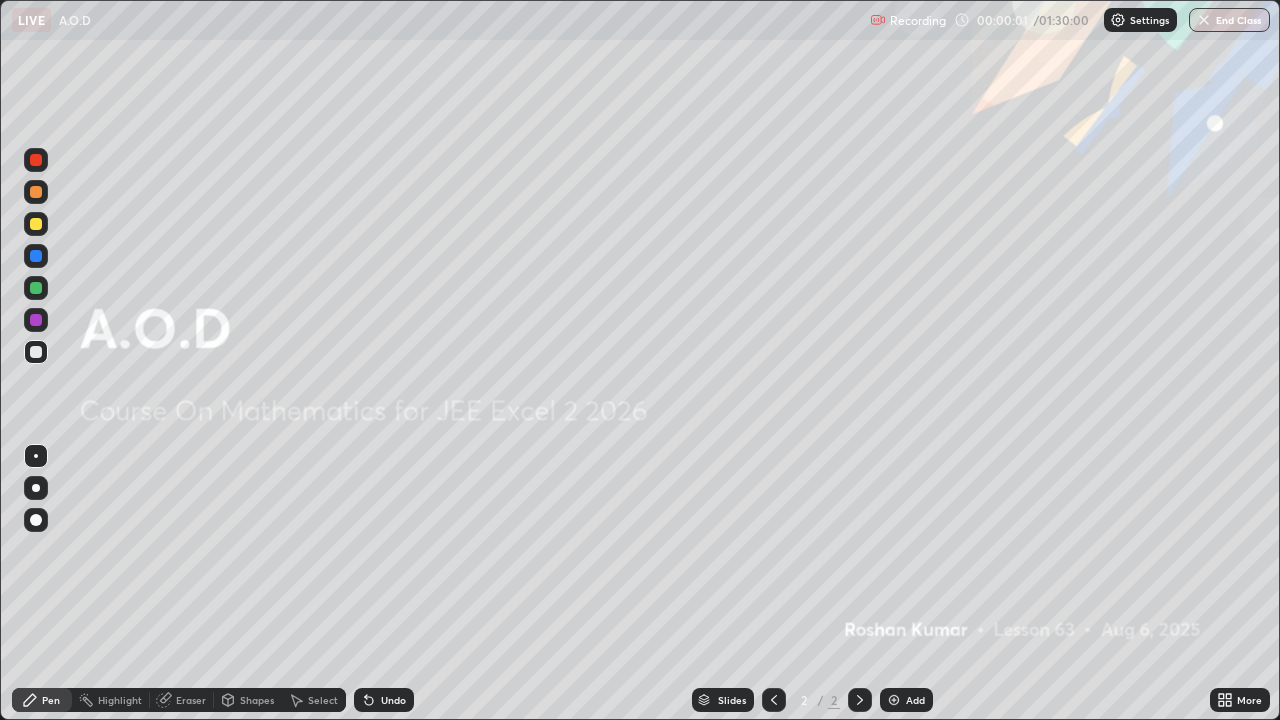 scroll, scrollTop: 99280, scrollLeft: 98720, axis: both 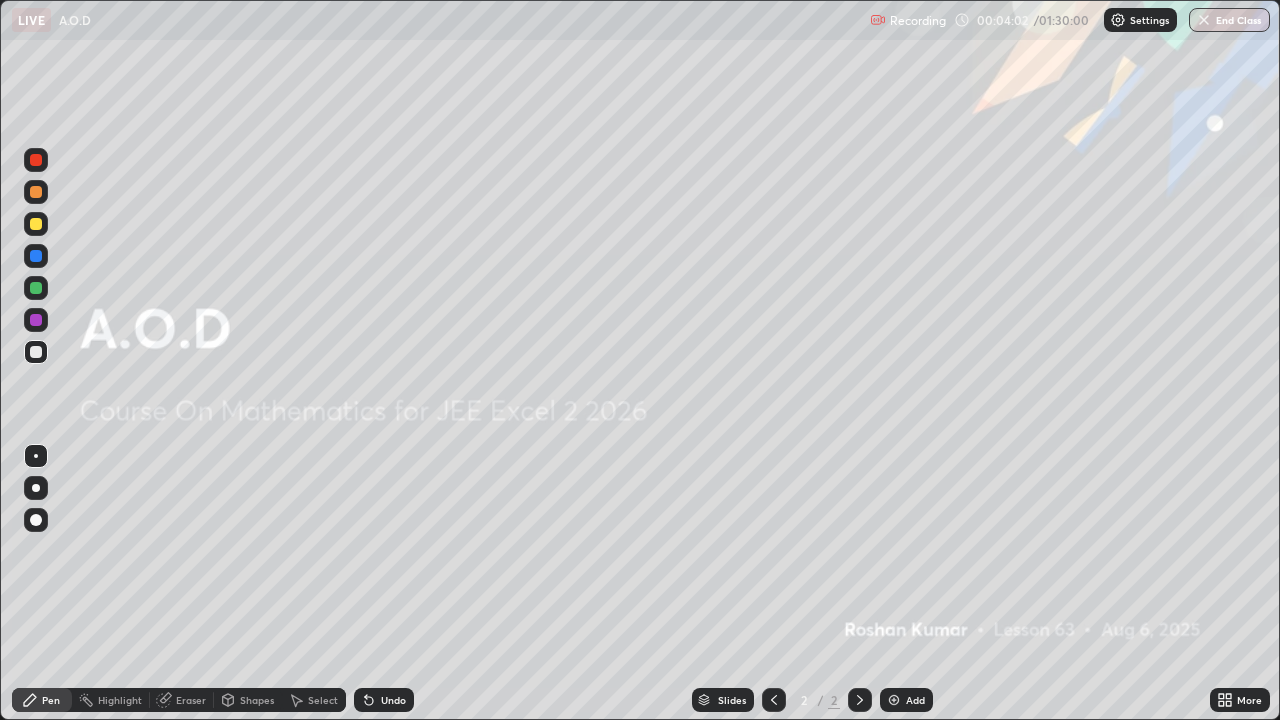 click at bounding box center [894, 700] 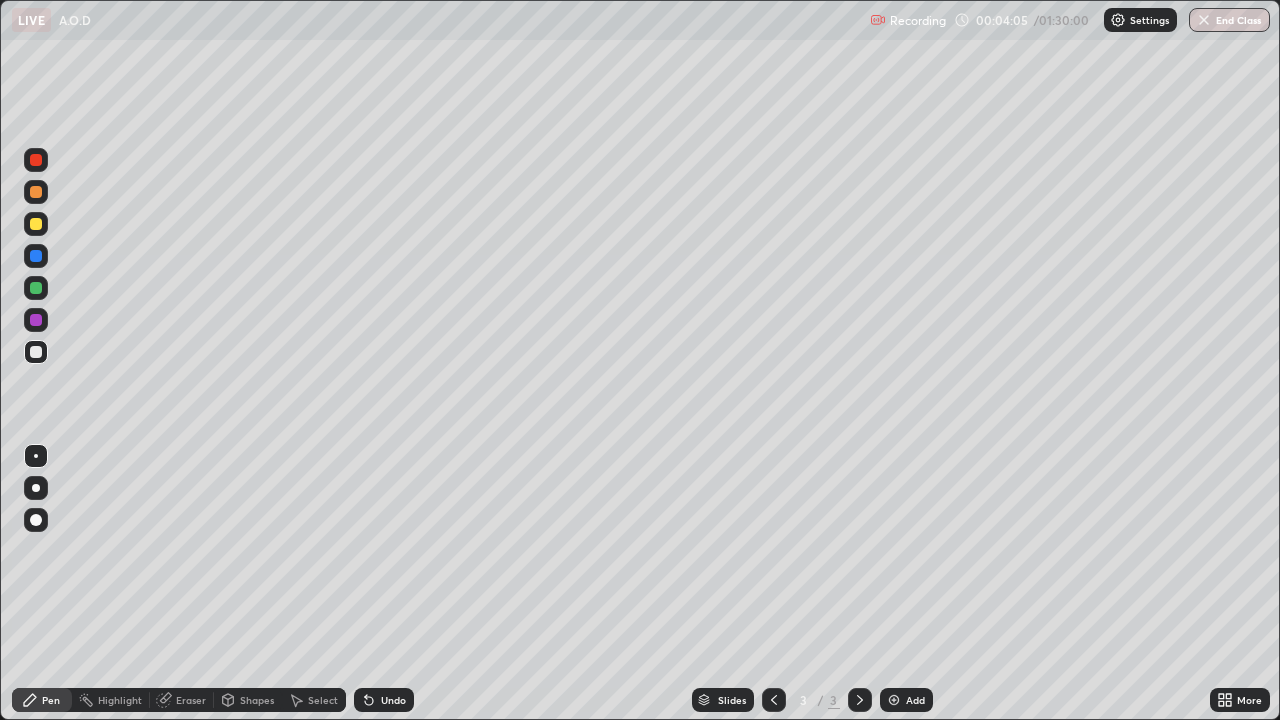 click at bounding box center [36, 520] 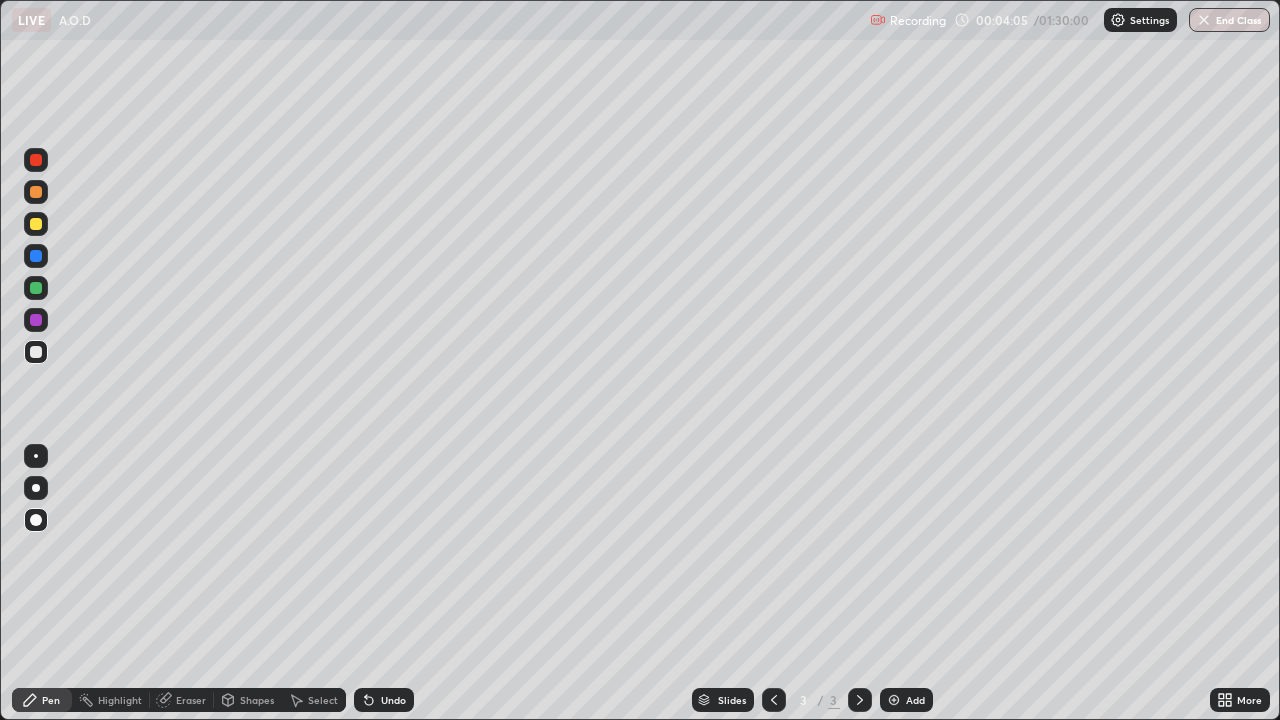 click at bounding box center [36, 224] 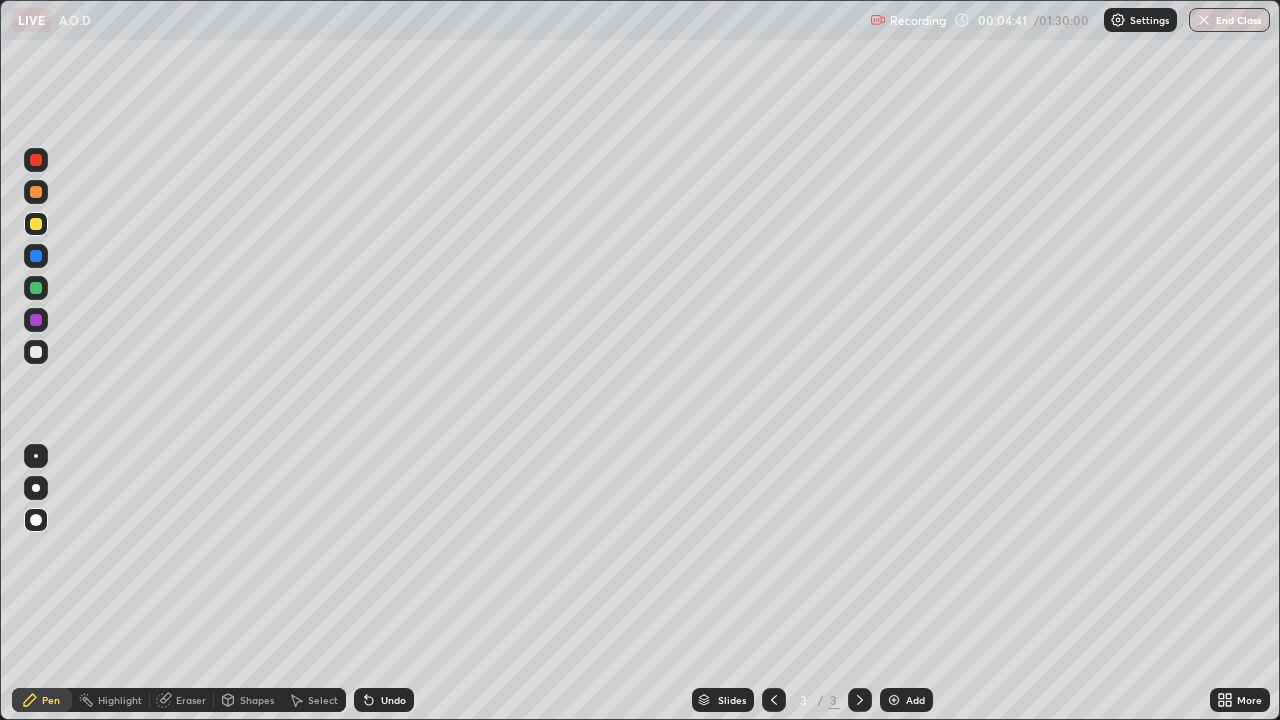 click at bounding box center [36, 352] 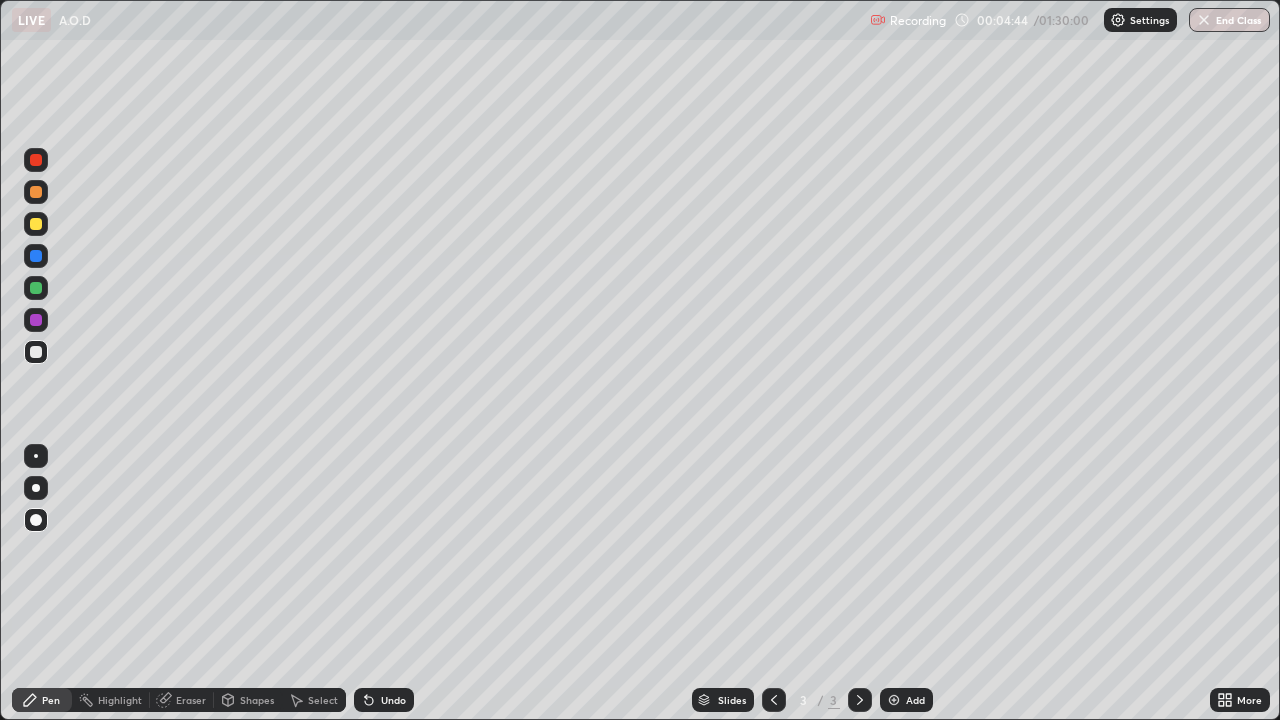 click at bounding box center [36, 288] 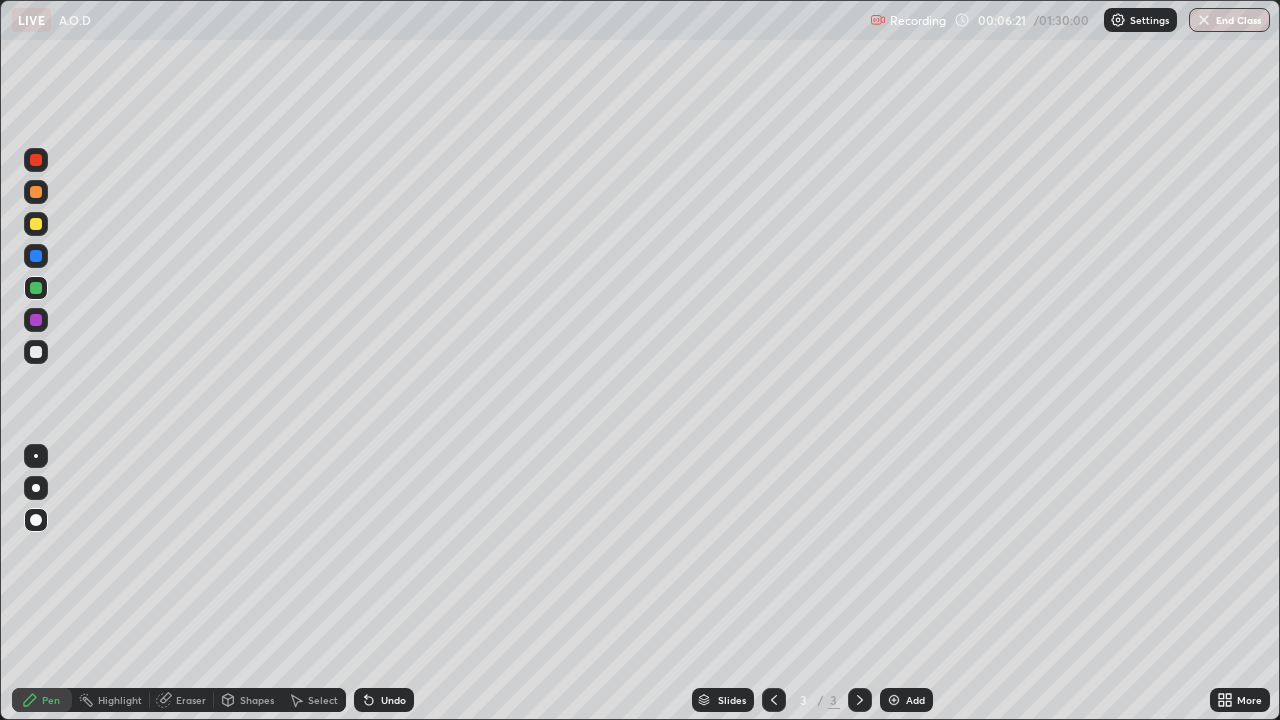 click at bounding box center [36, 256] 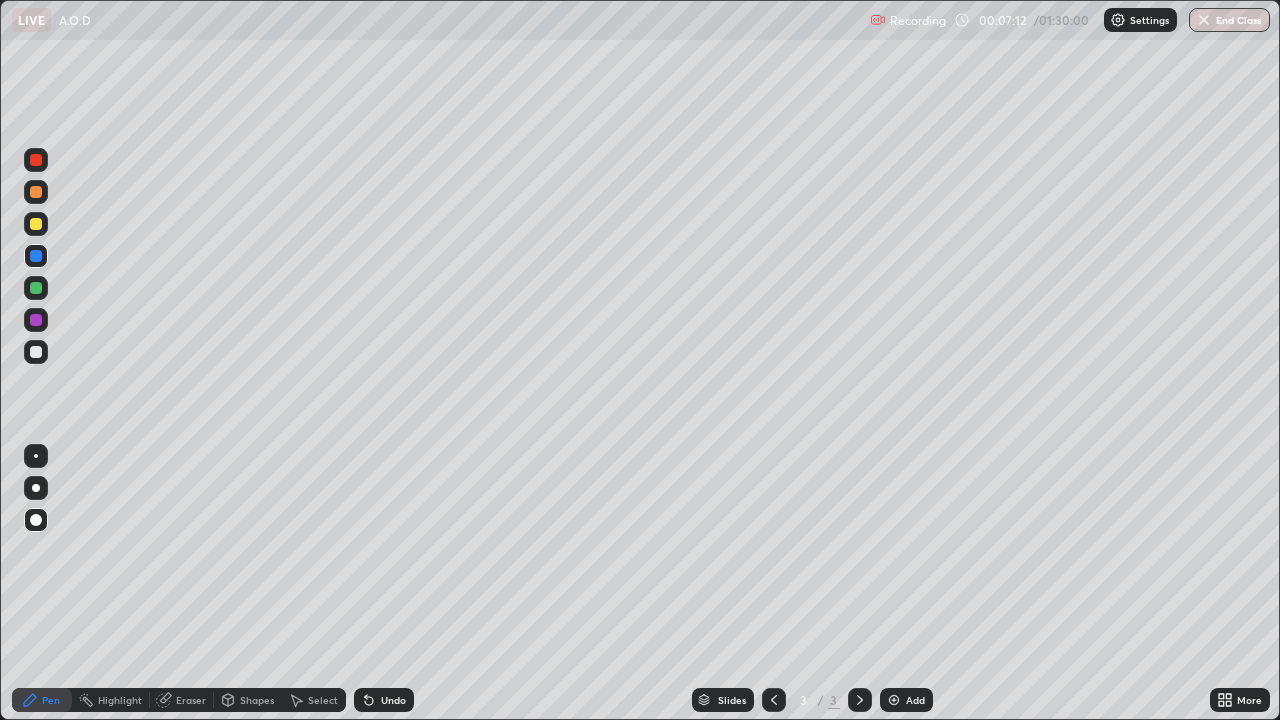 click at bounding box center (36, 288) 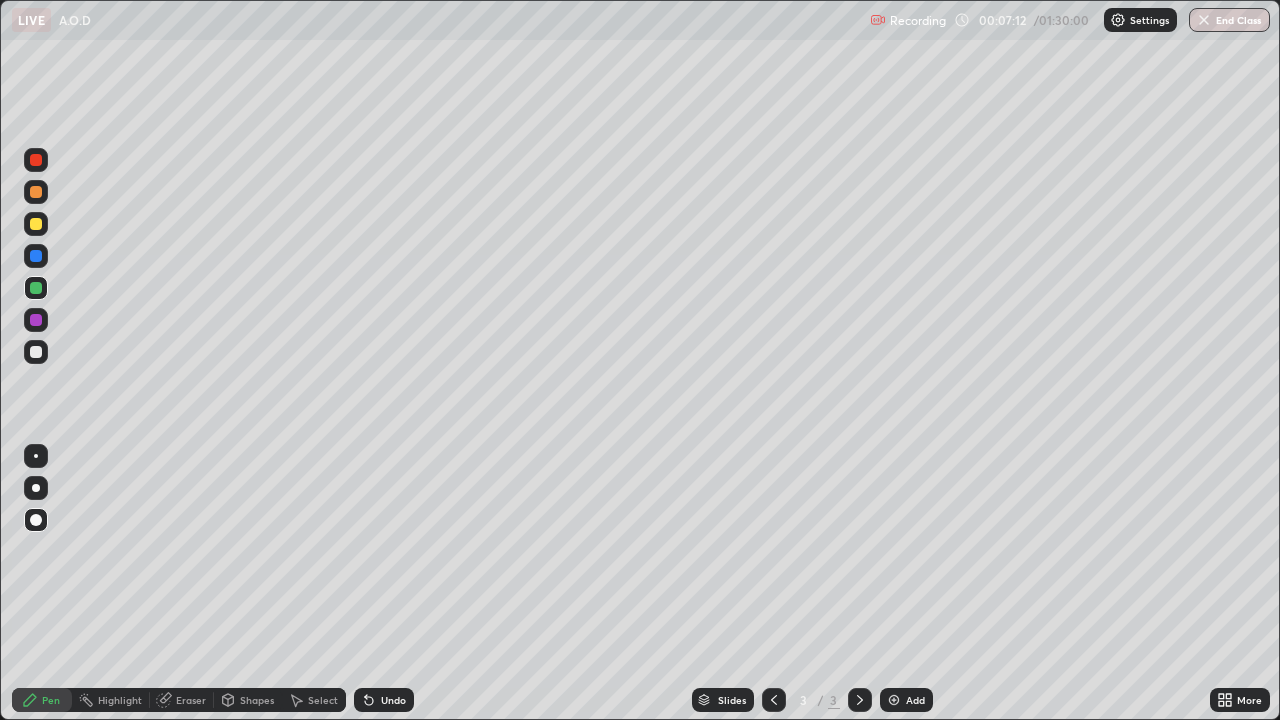 click at bounding box center [36, 320] 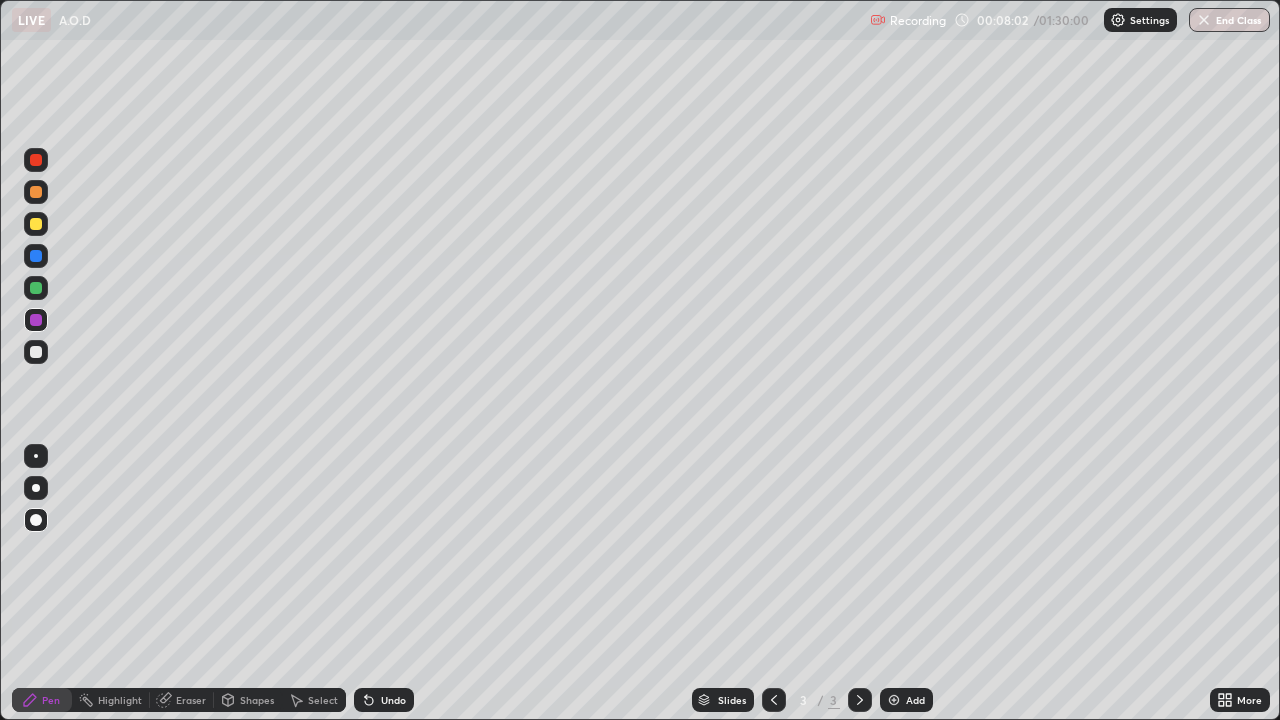 click at bounding box center [36, 352] 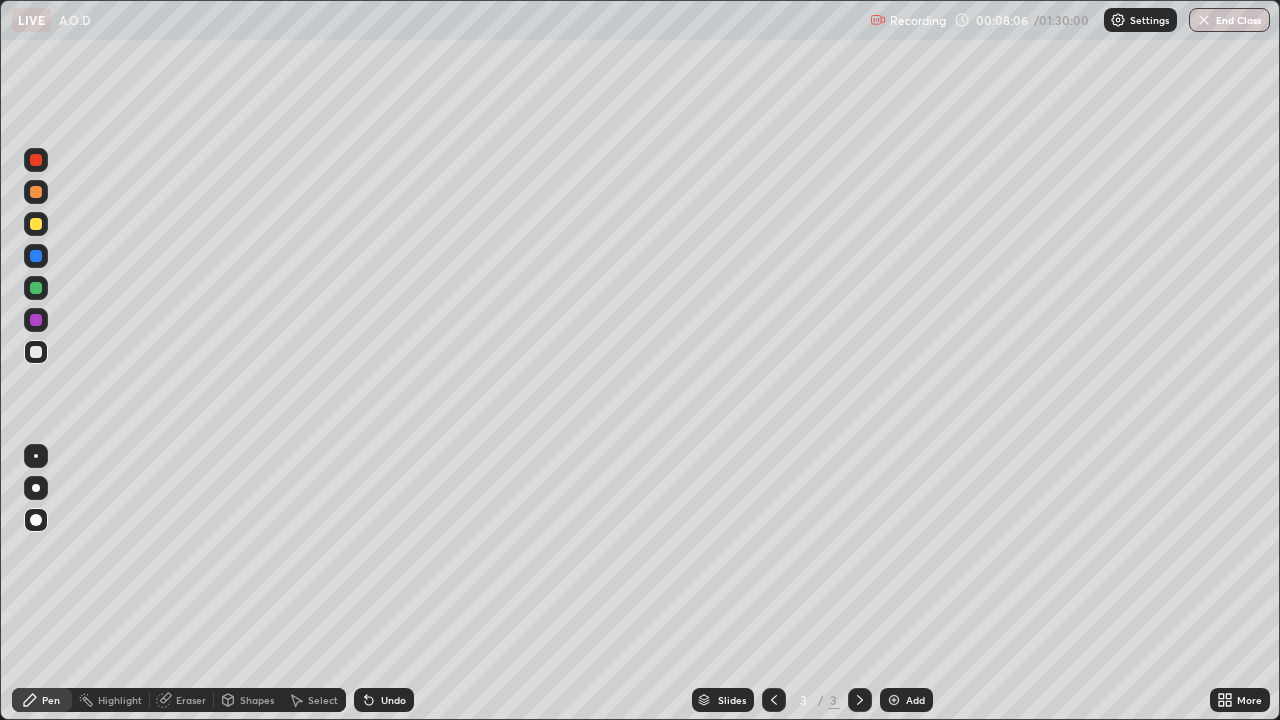 click at bounding box center (36, 160) 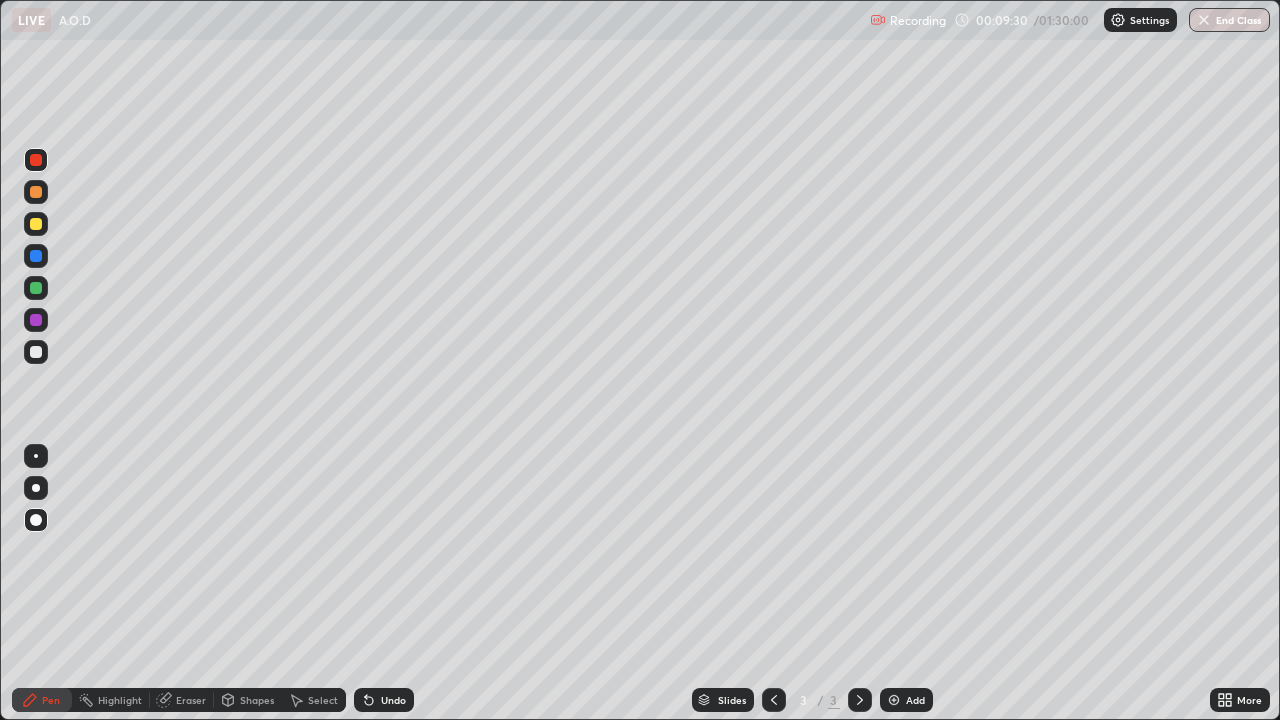 click at bounding box center (36, 352) 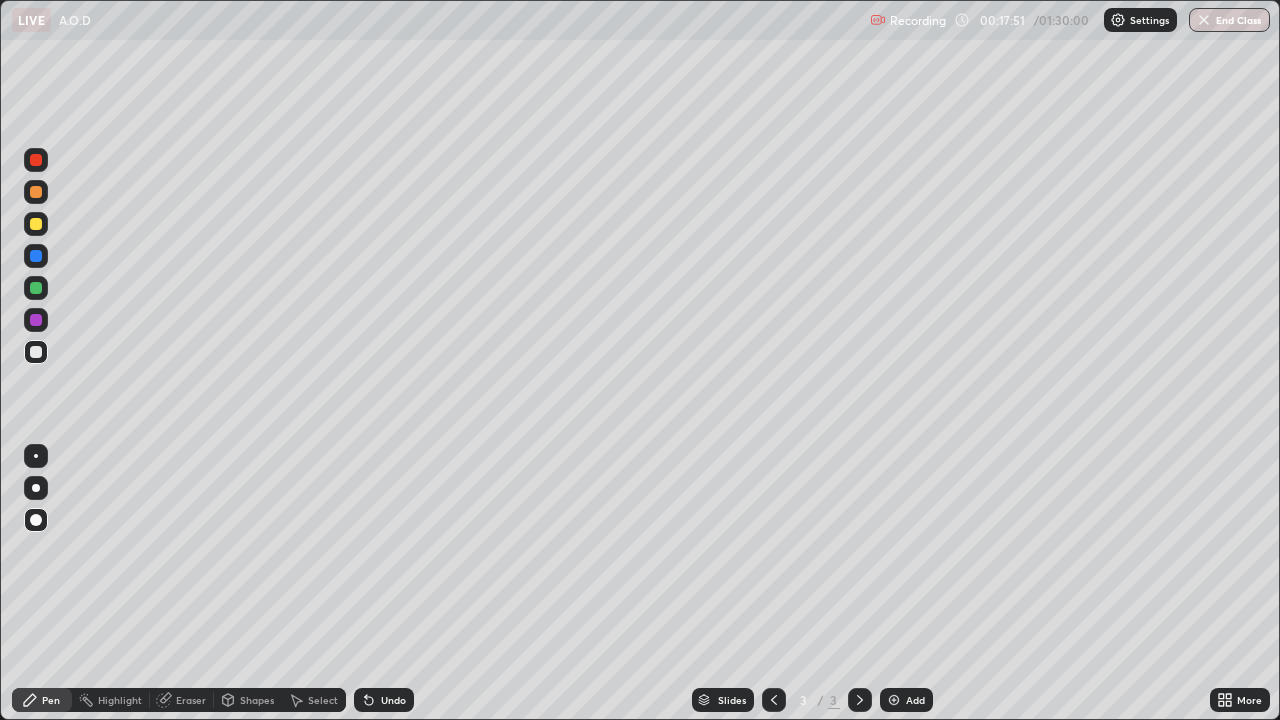 click at bounding box center [894, 700] 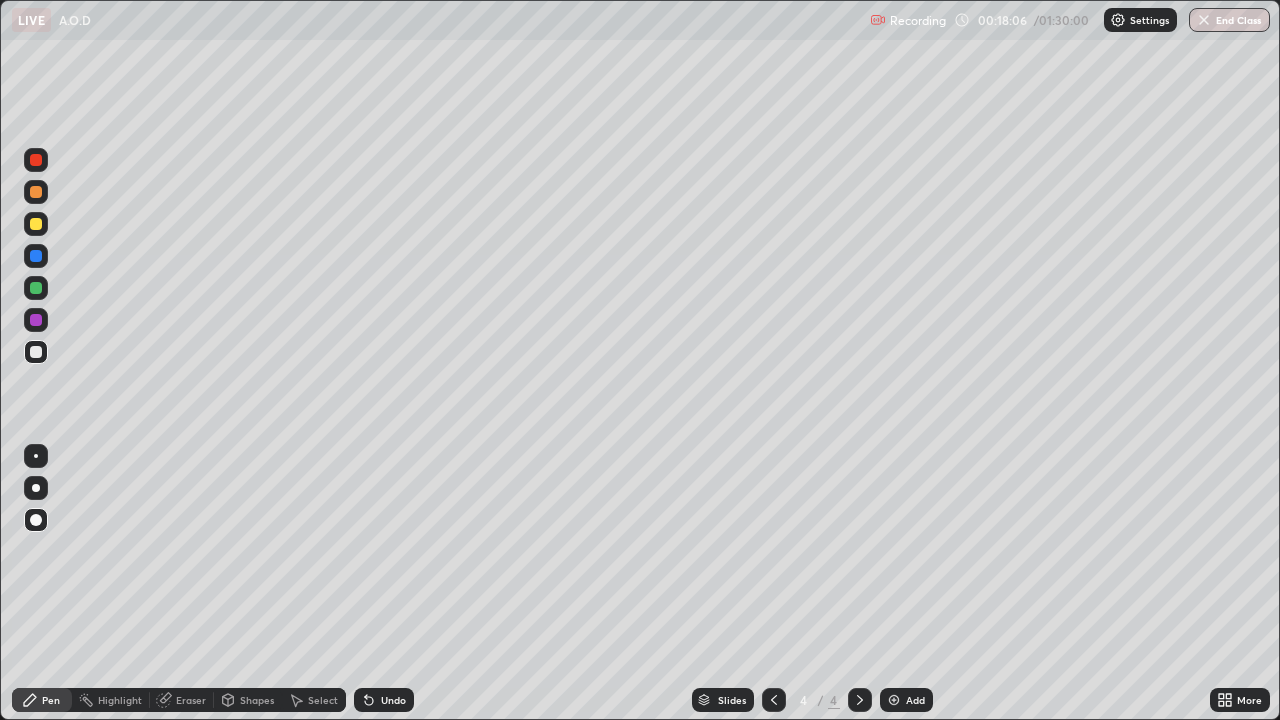 click at bounding box center (36, 224) 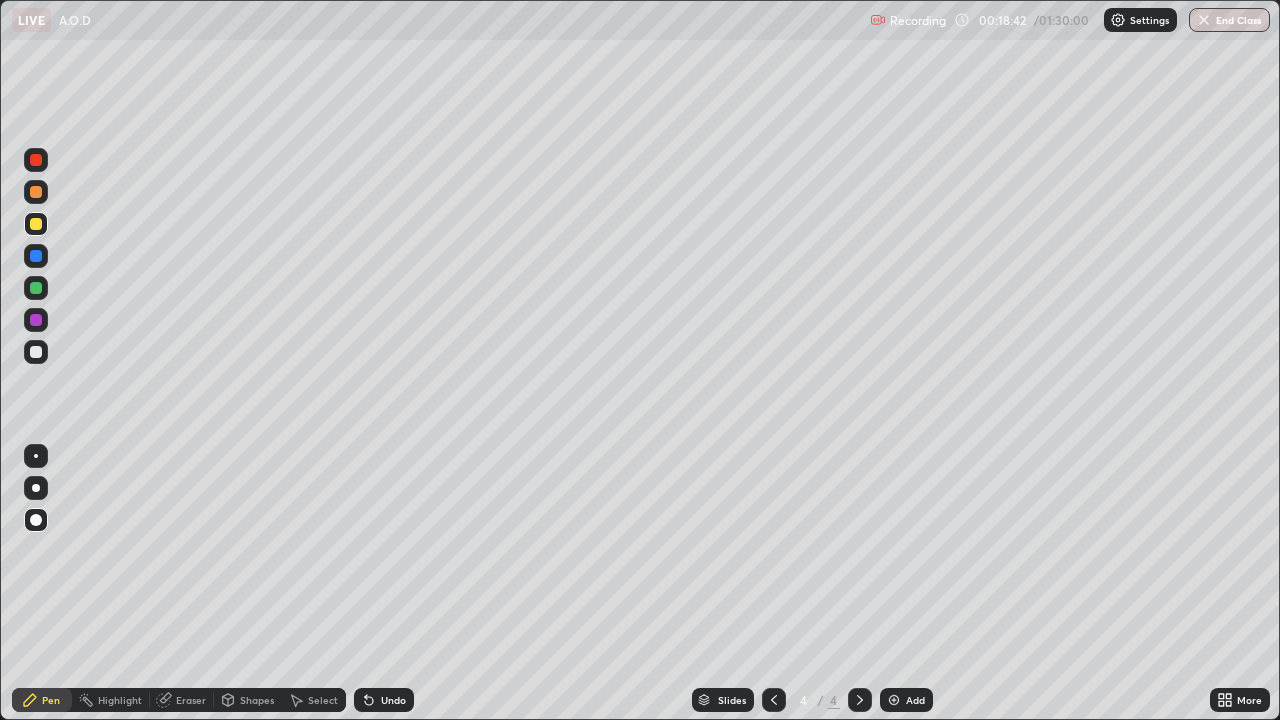 click at bounding box center [36, 256] 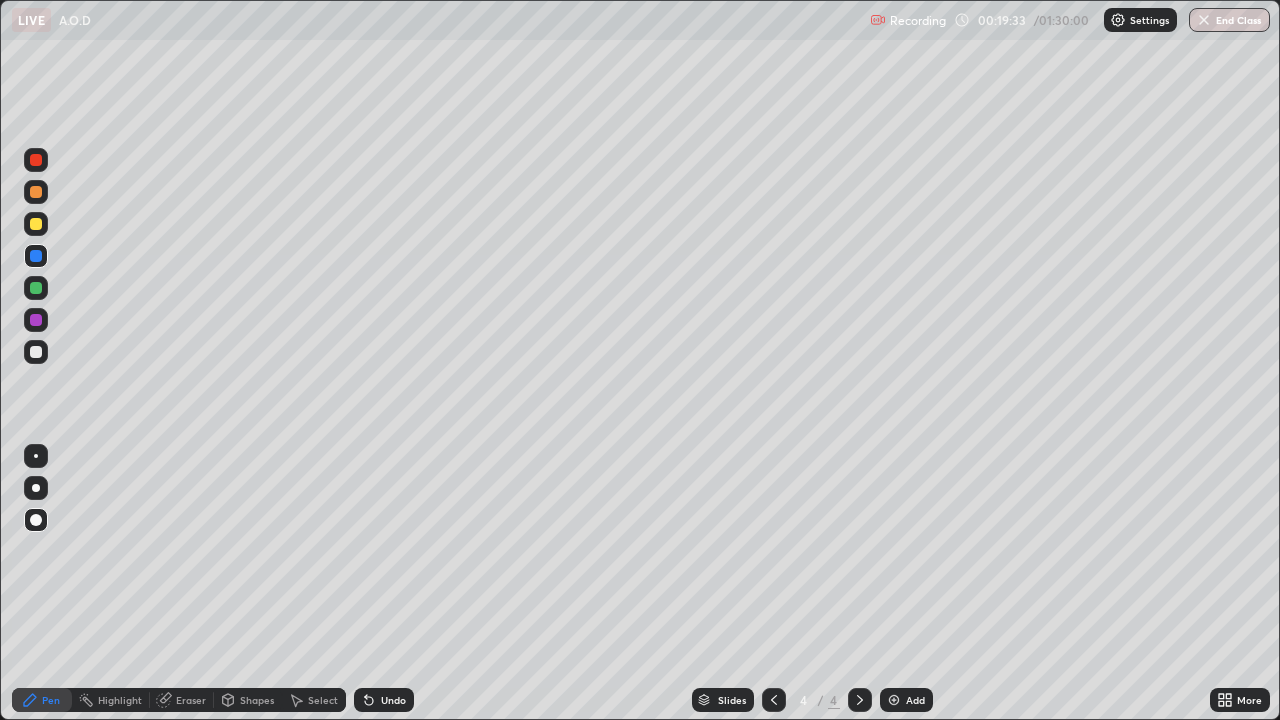 click on "Eraser" at bounding box center [191, 700] 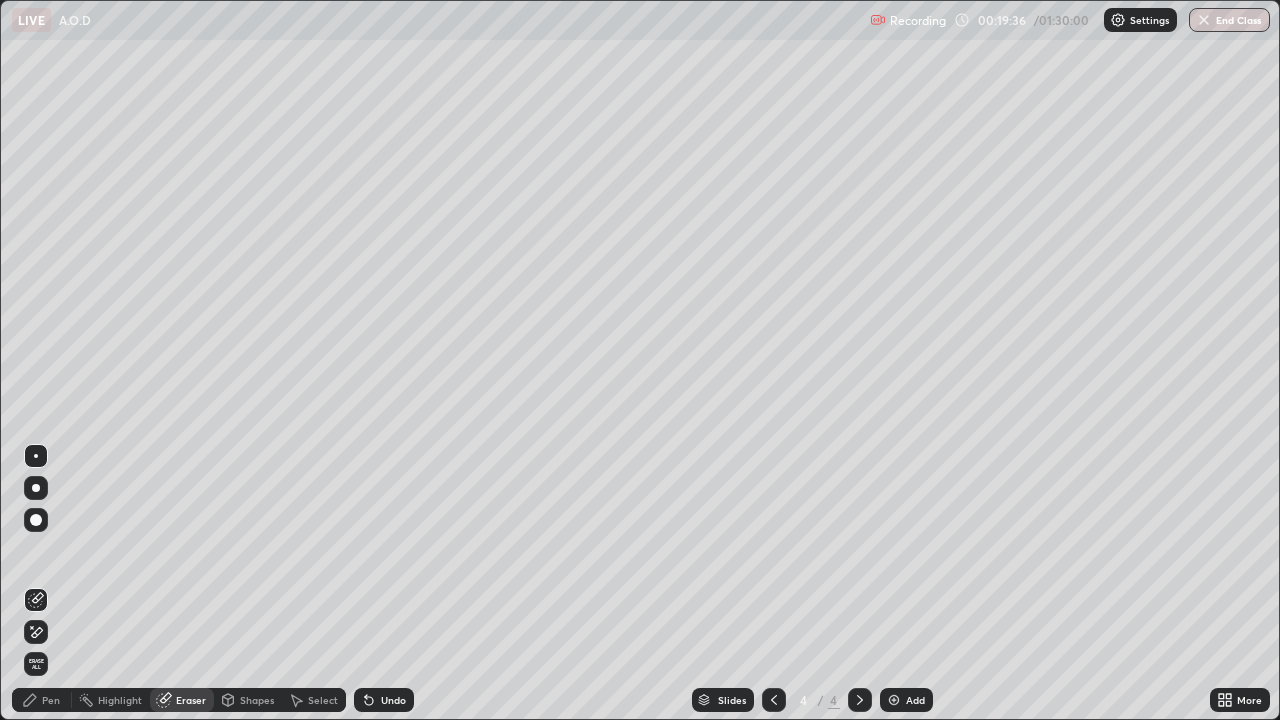 click on "Pen" at bounding box center (42, 700) 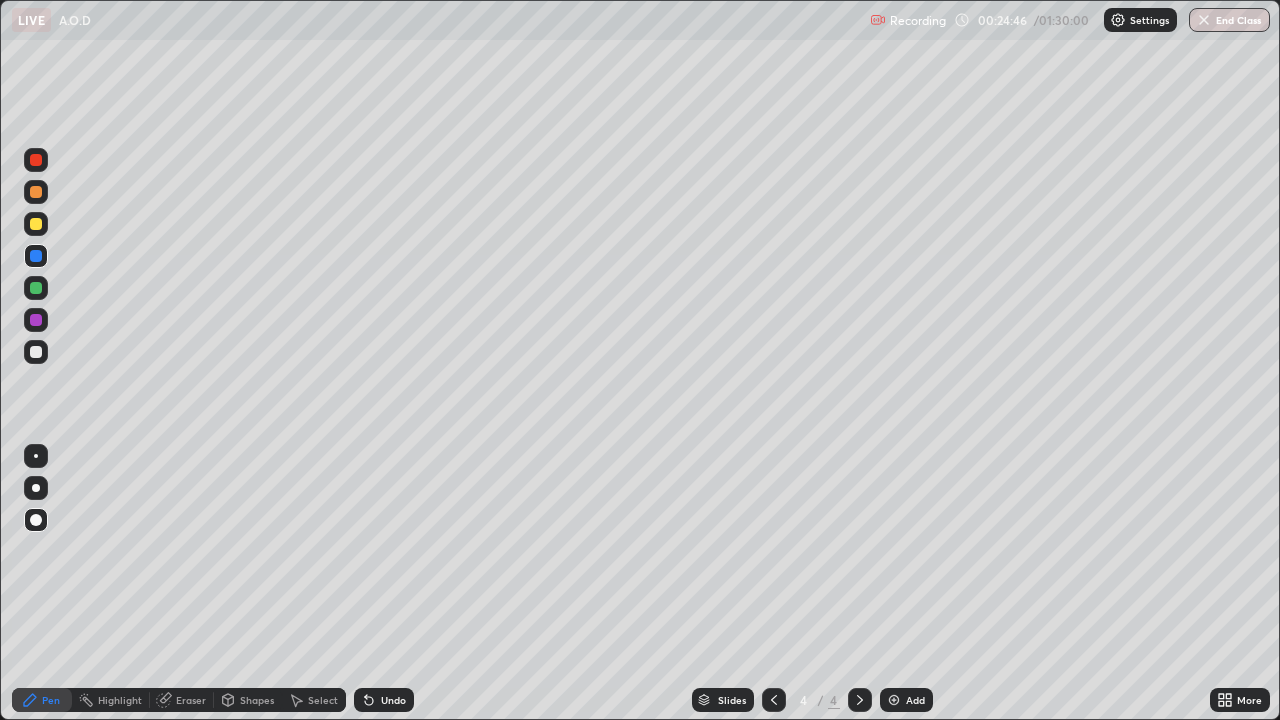 click at bounding box center (36, 320) 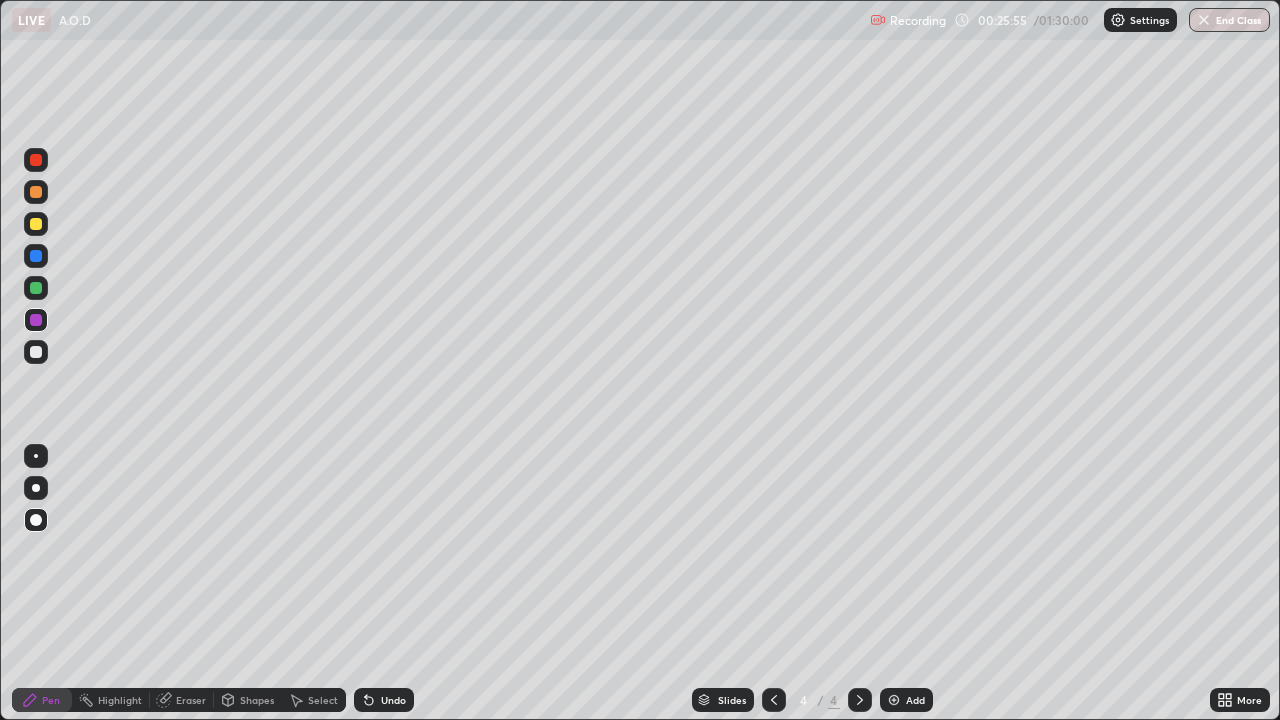 click at bounding box center [36, 352] 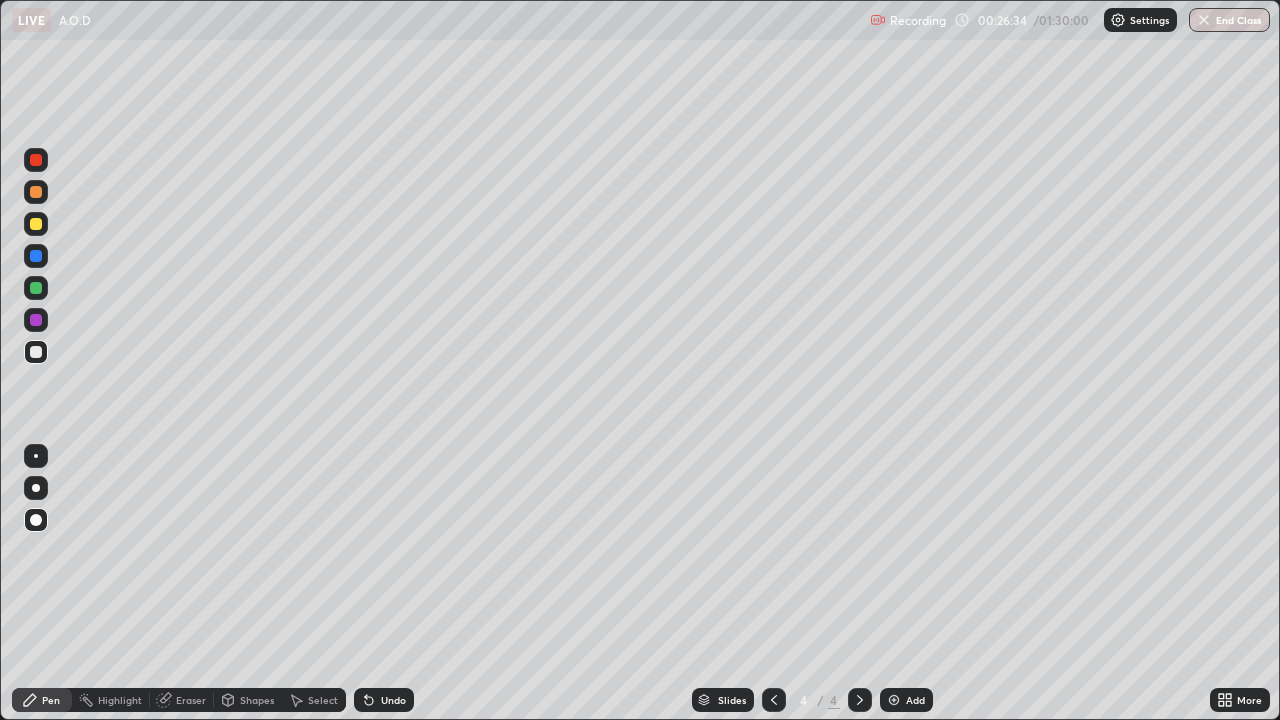 click at bounding box center [36, 288] 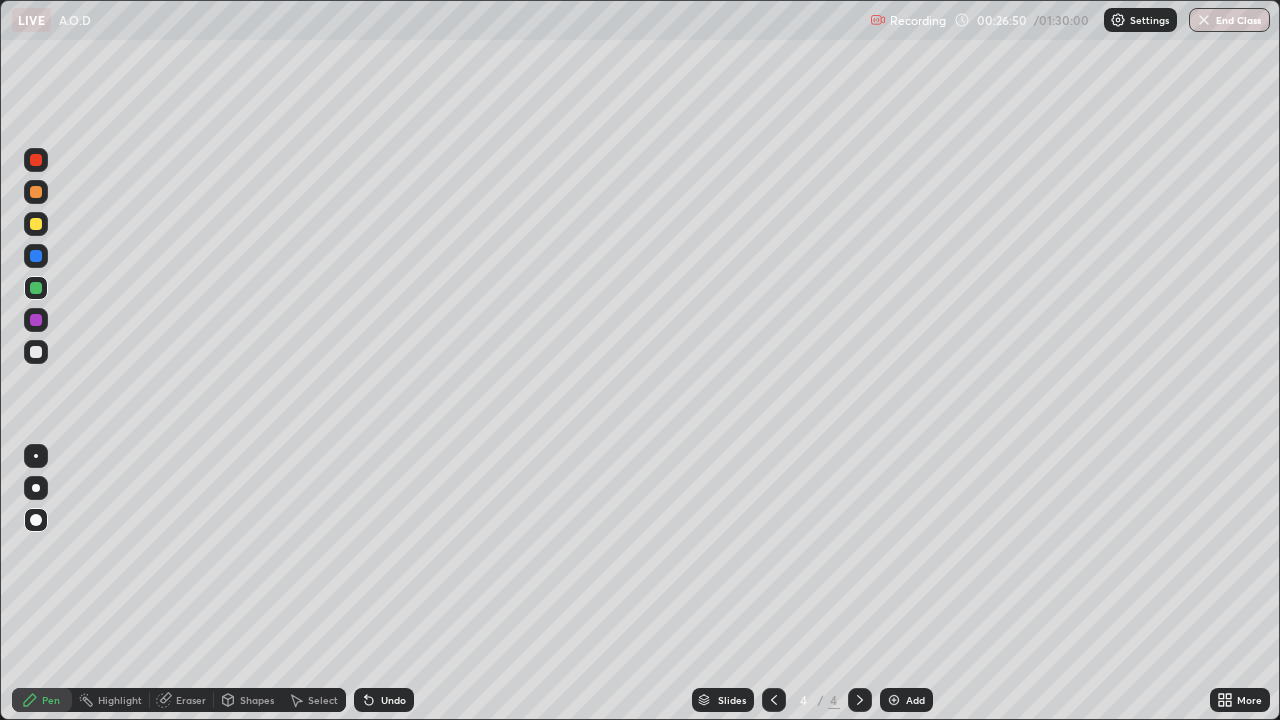 click at bounding box center (36, 224) 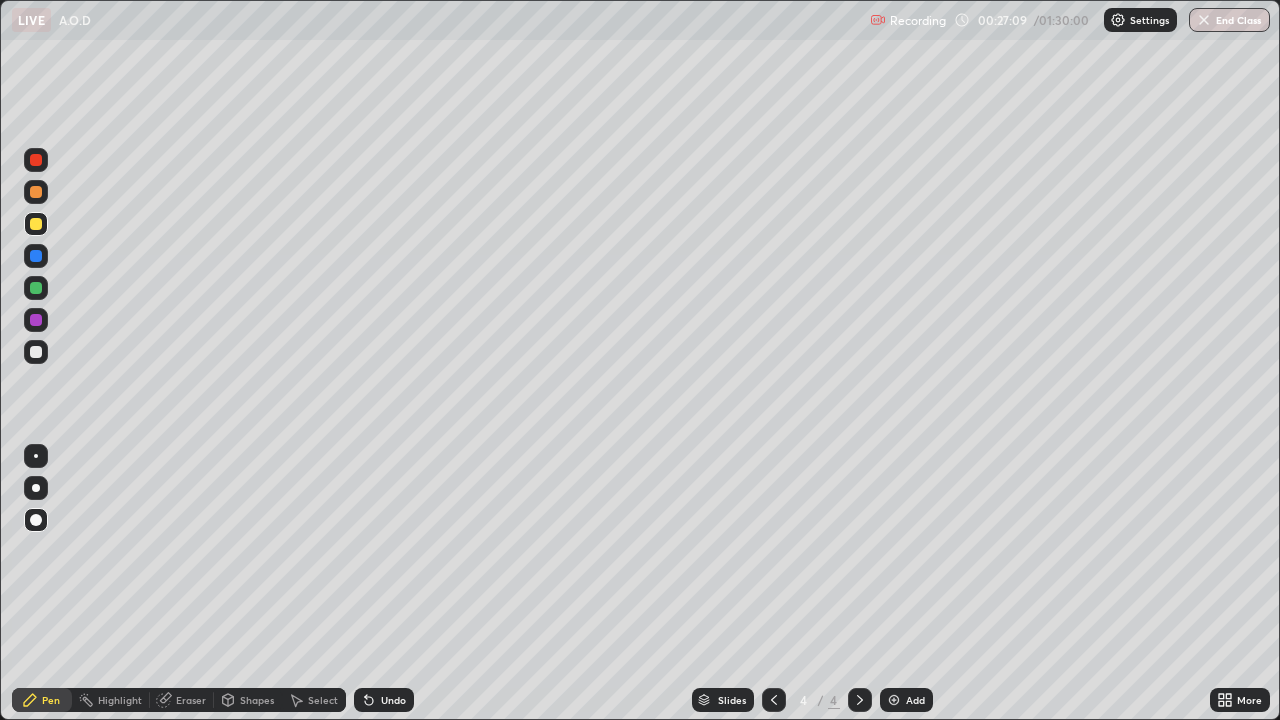 click at bounding box center (36, 256) 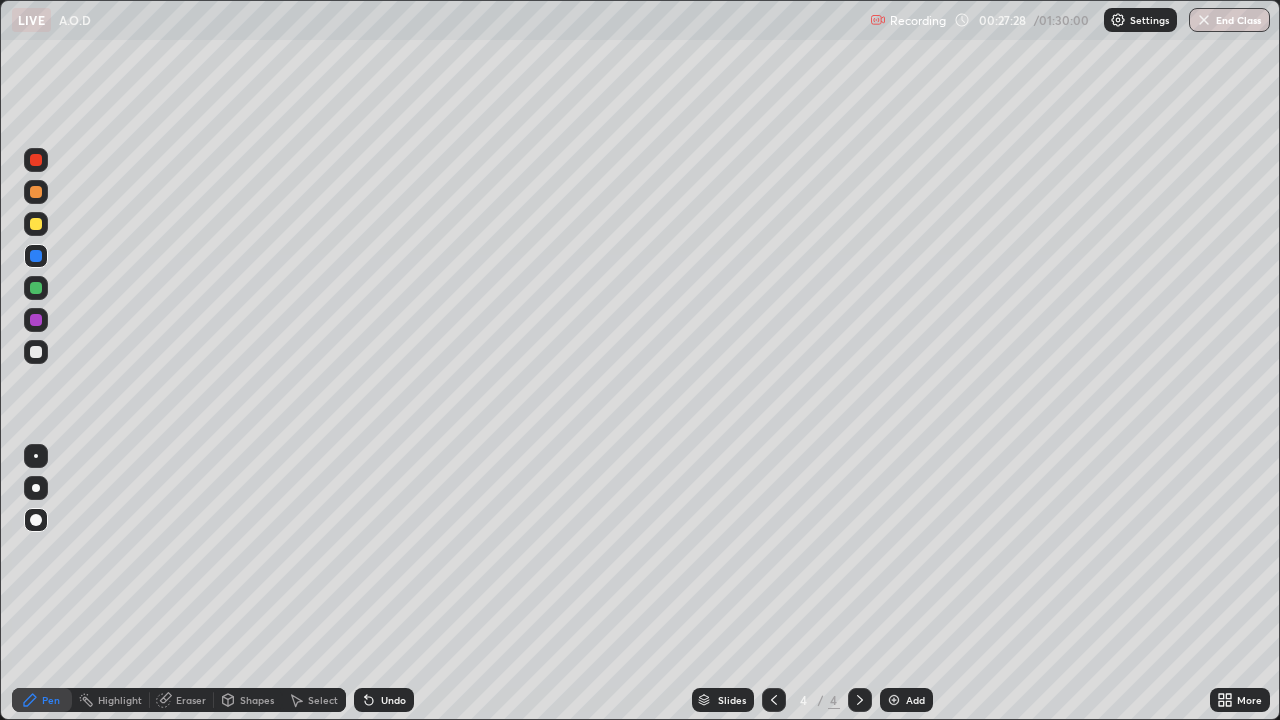 click at bounding box center (36, 192) 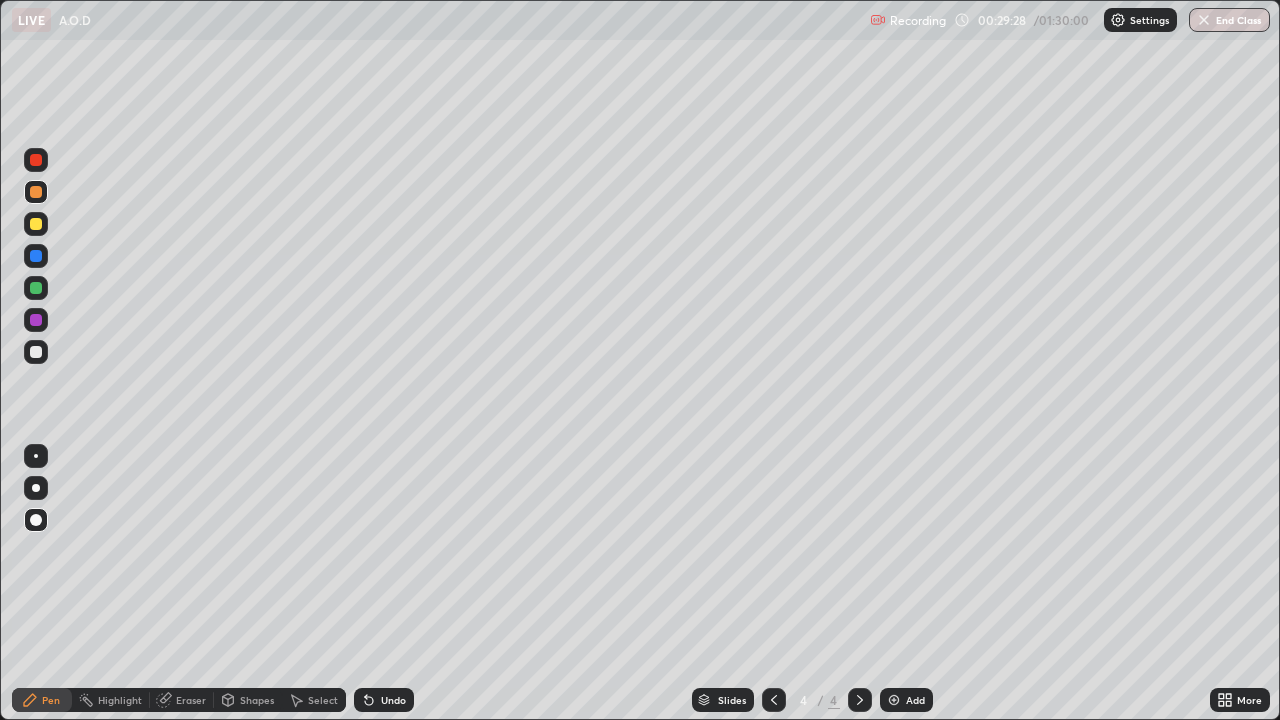 click at bounding box center (36, 320) 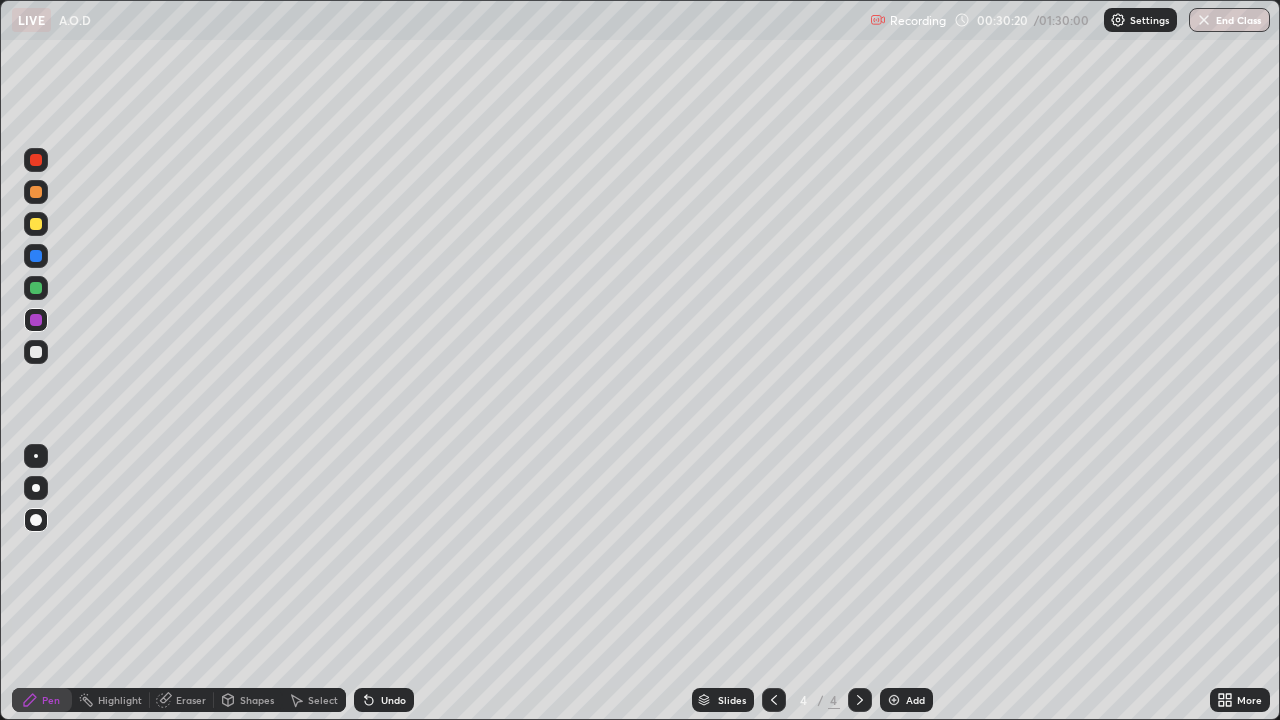 click at bounding box center (36, 288) 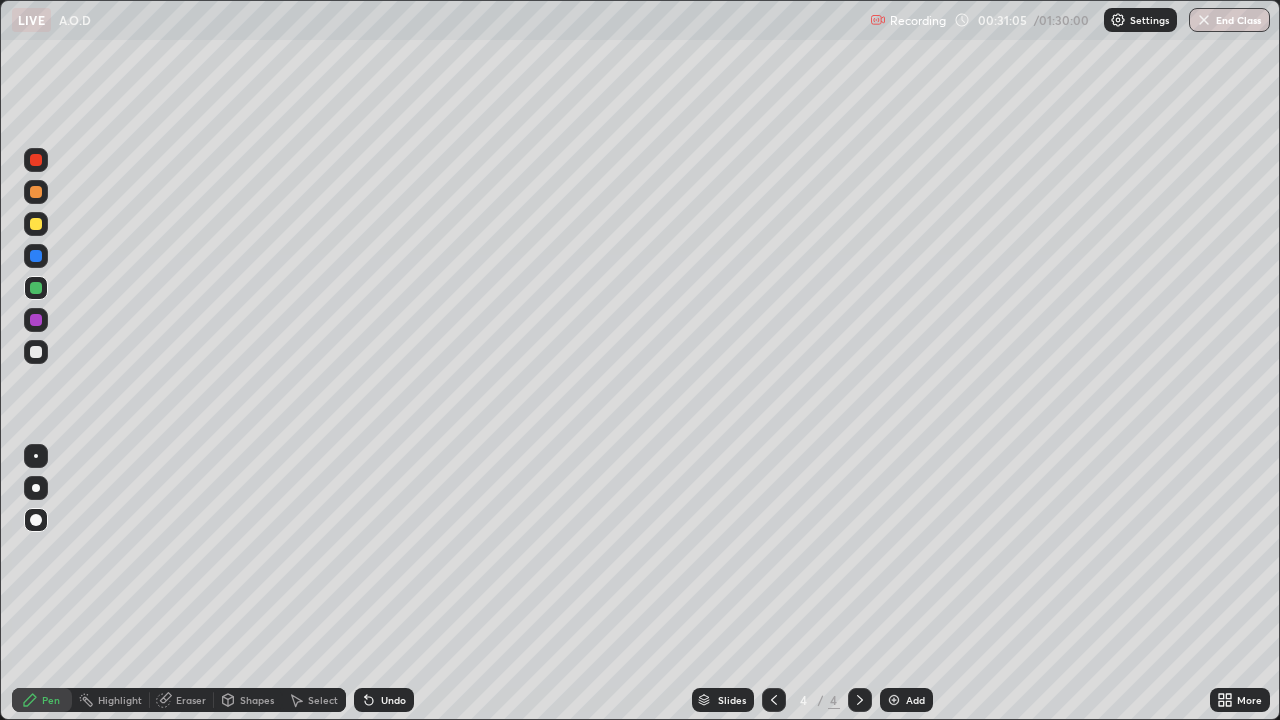 click at bounding box center (894, 700) 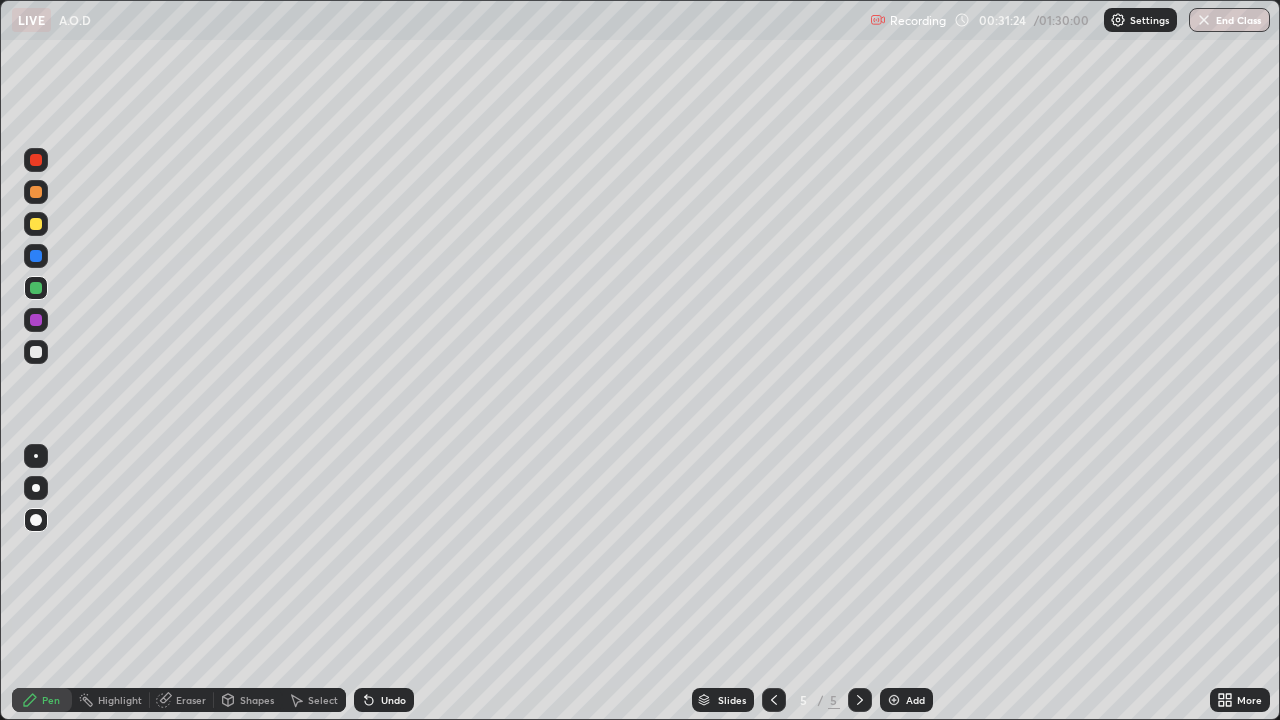 click at bounding box center (36, 352) 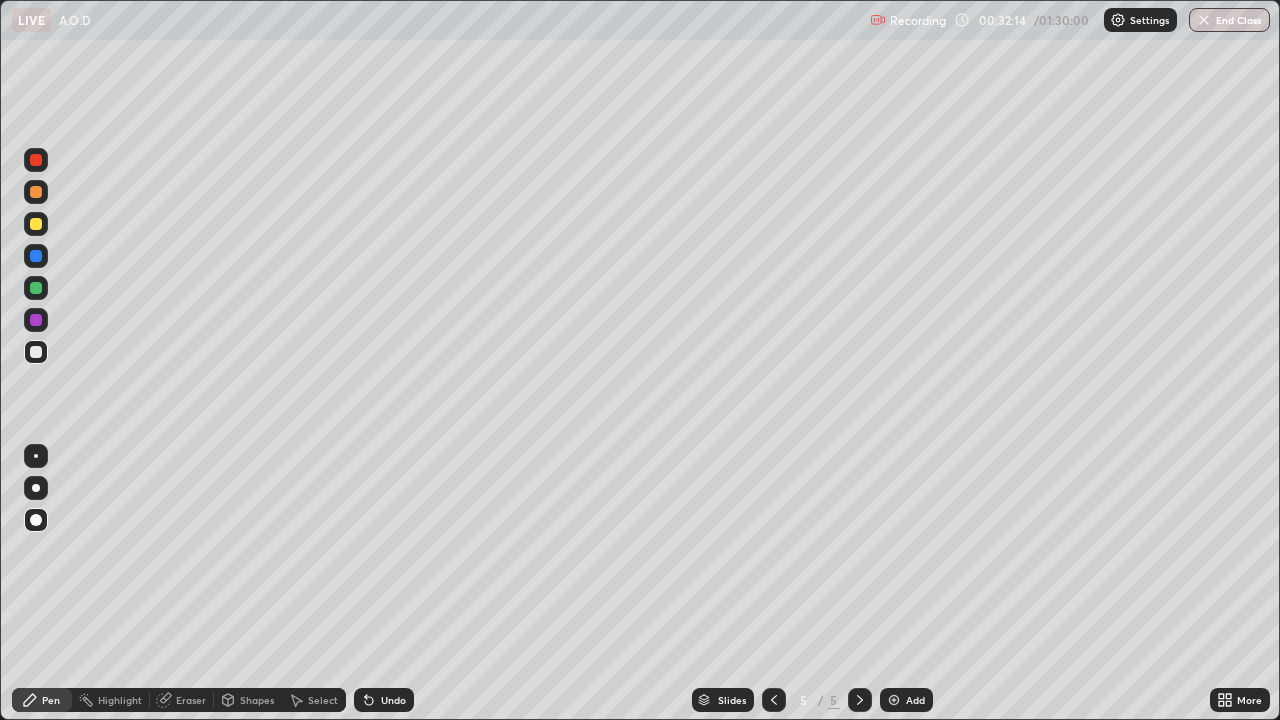 click at bounding box center [36, 256] 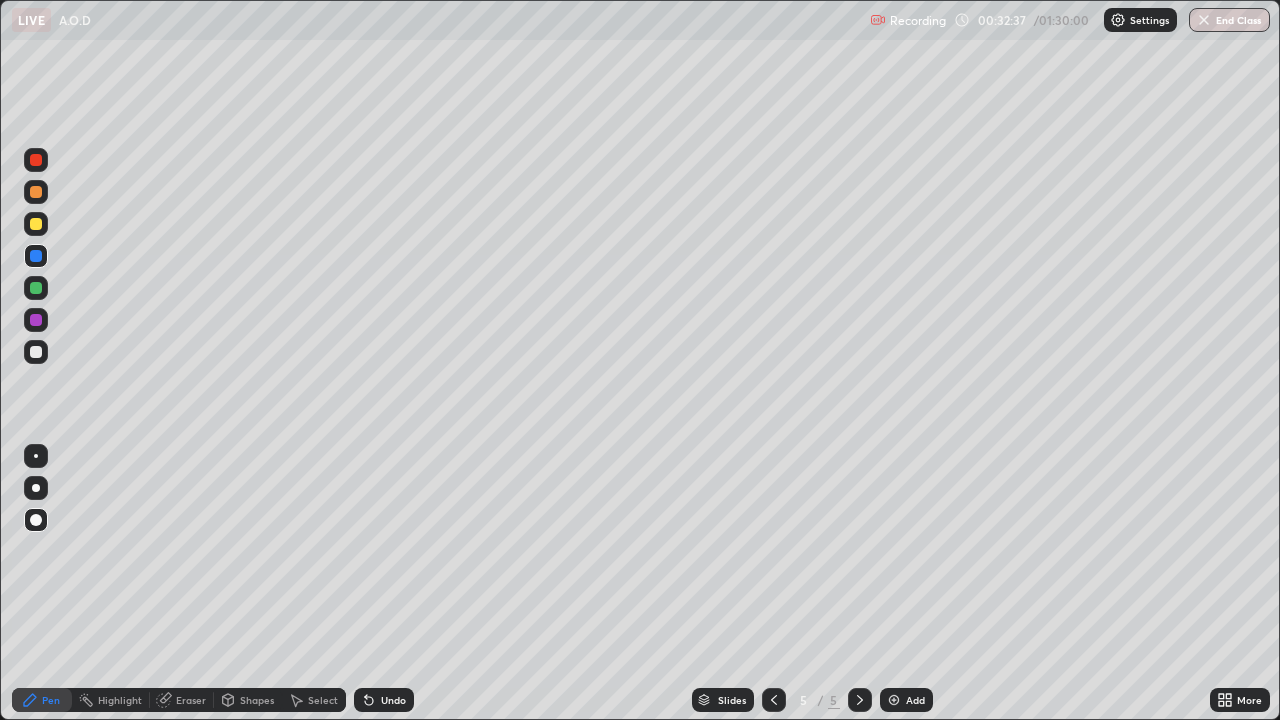 click at bounding box center (36, 352) 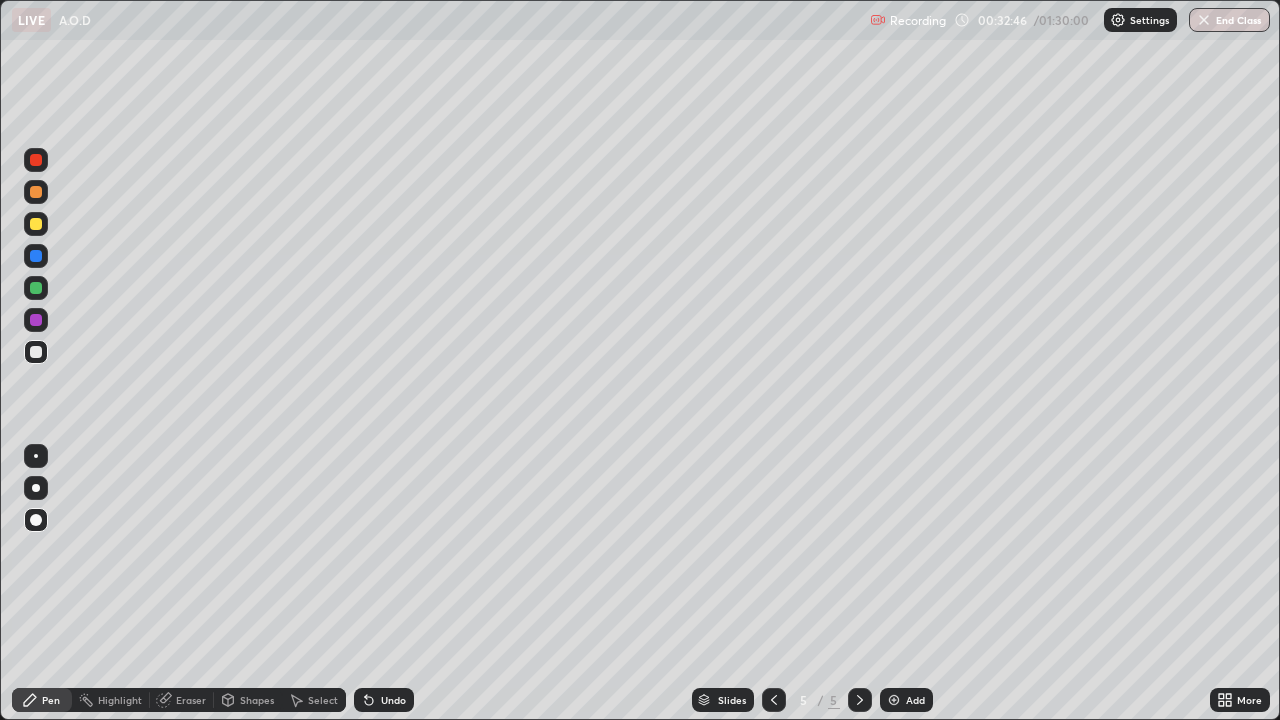 click at bounding box center [36, 288] 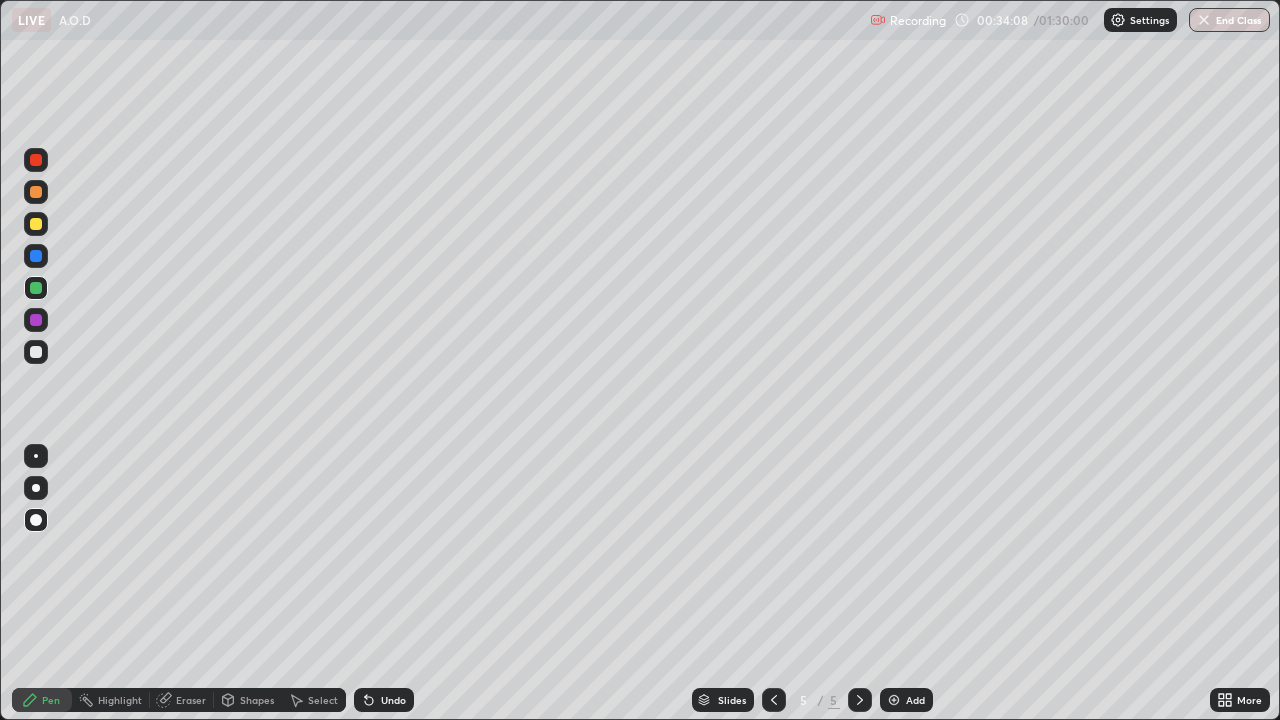 click at bounding box center (36, 224) 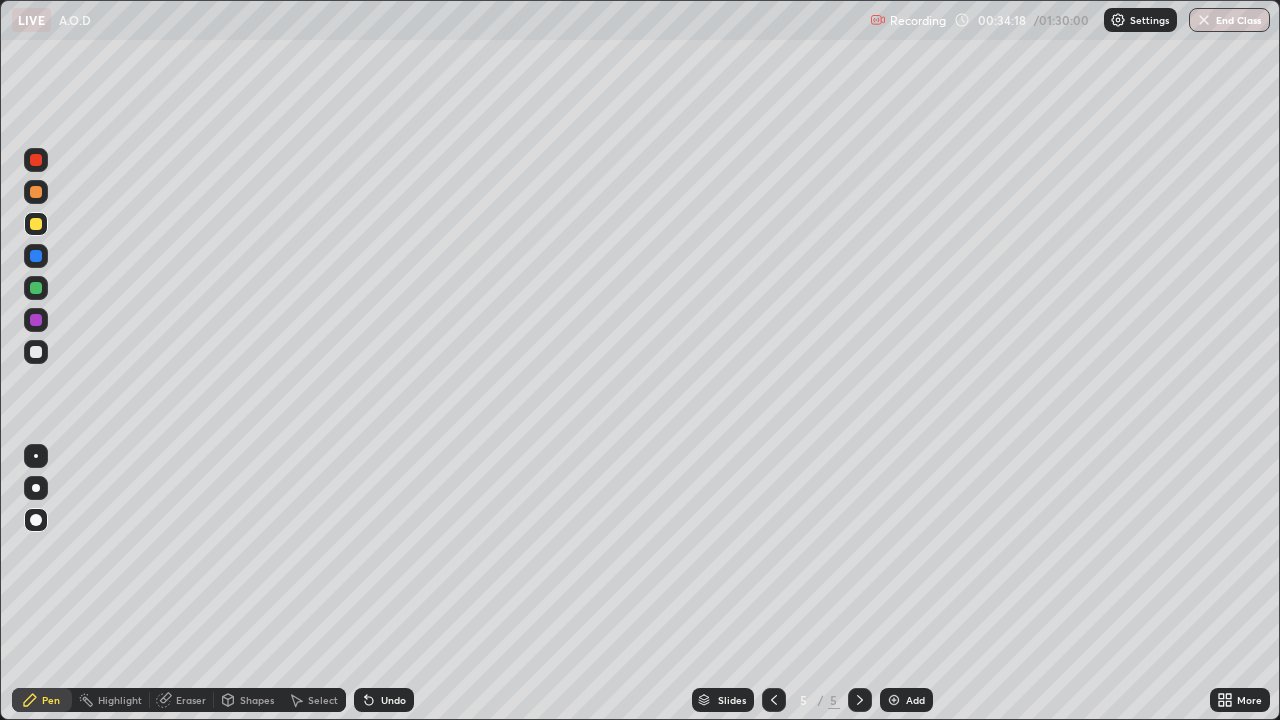 click at bounding box center [36, 160] 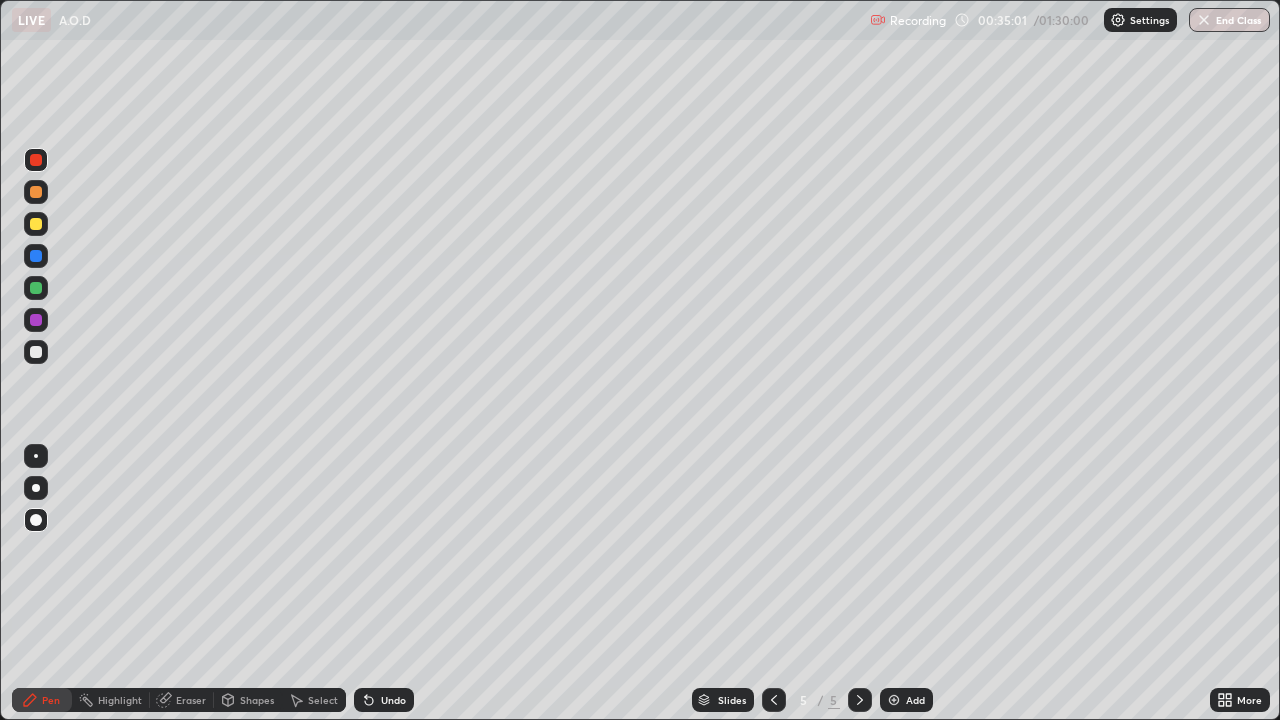 click at bounding box center [36, 256] 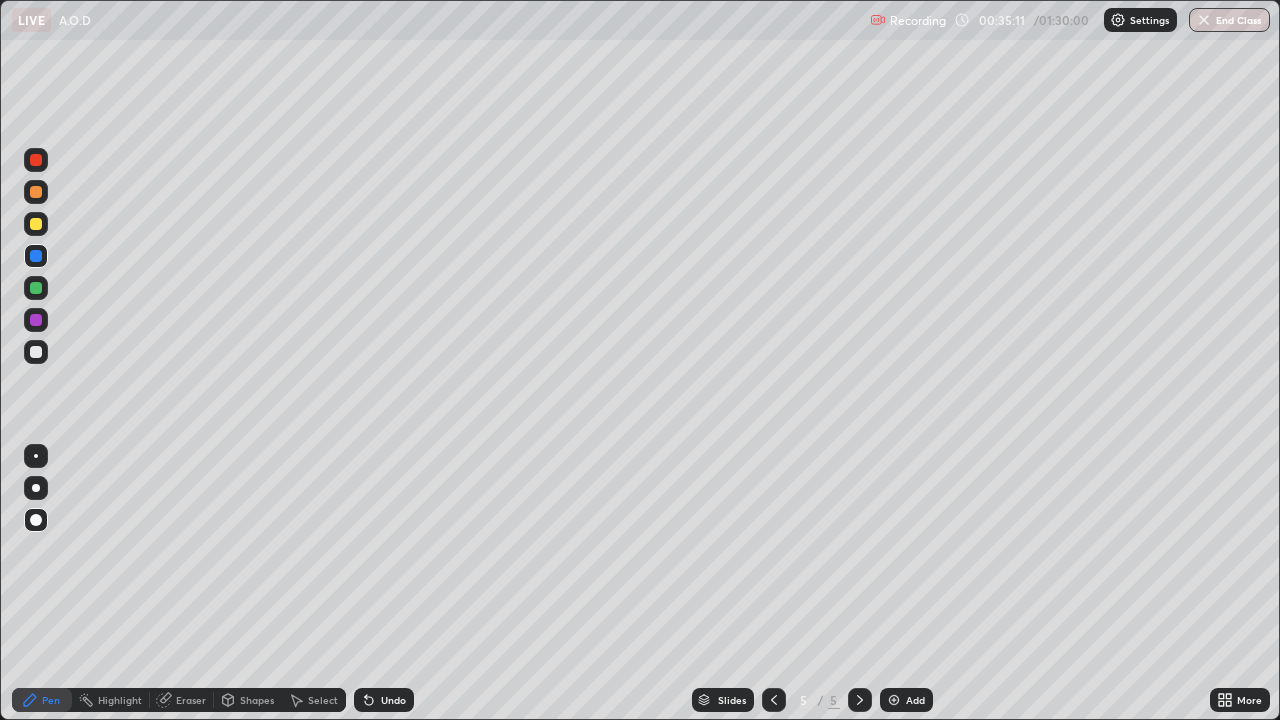 click at bounding box center [894, 700] 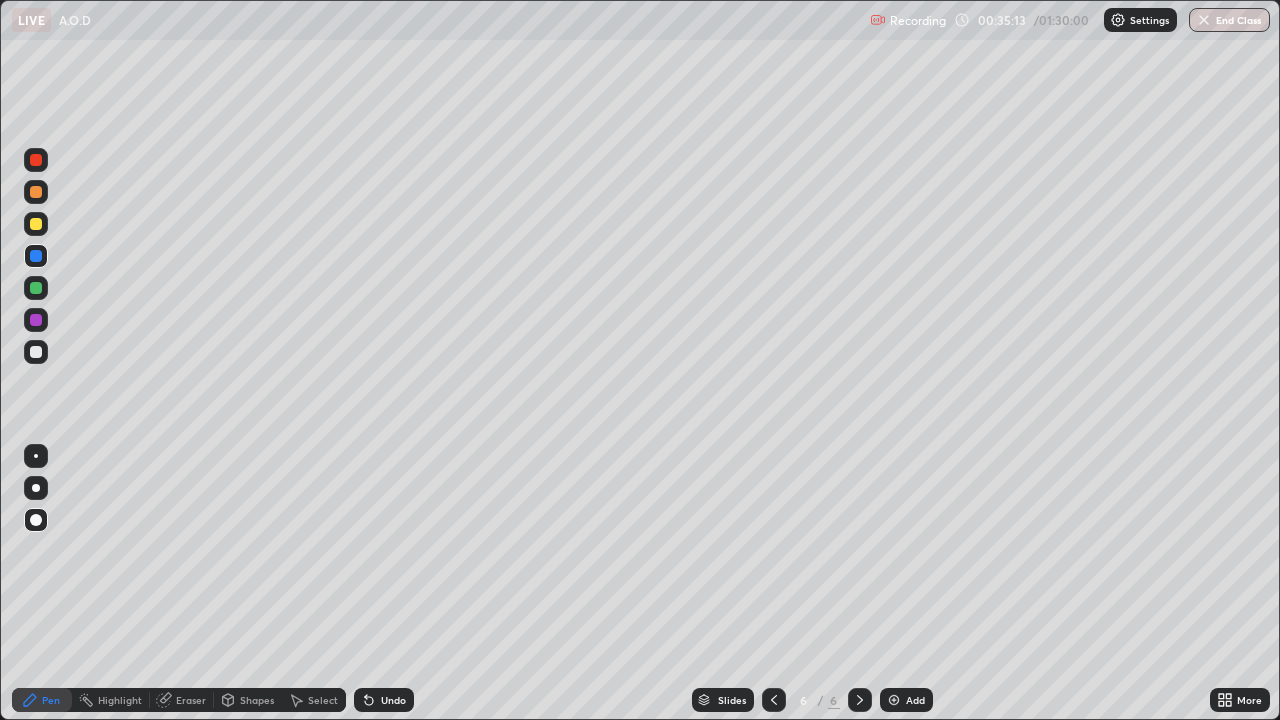 click at bounding box center (36, 288) 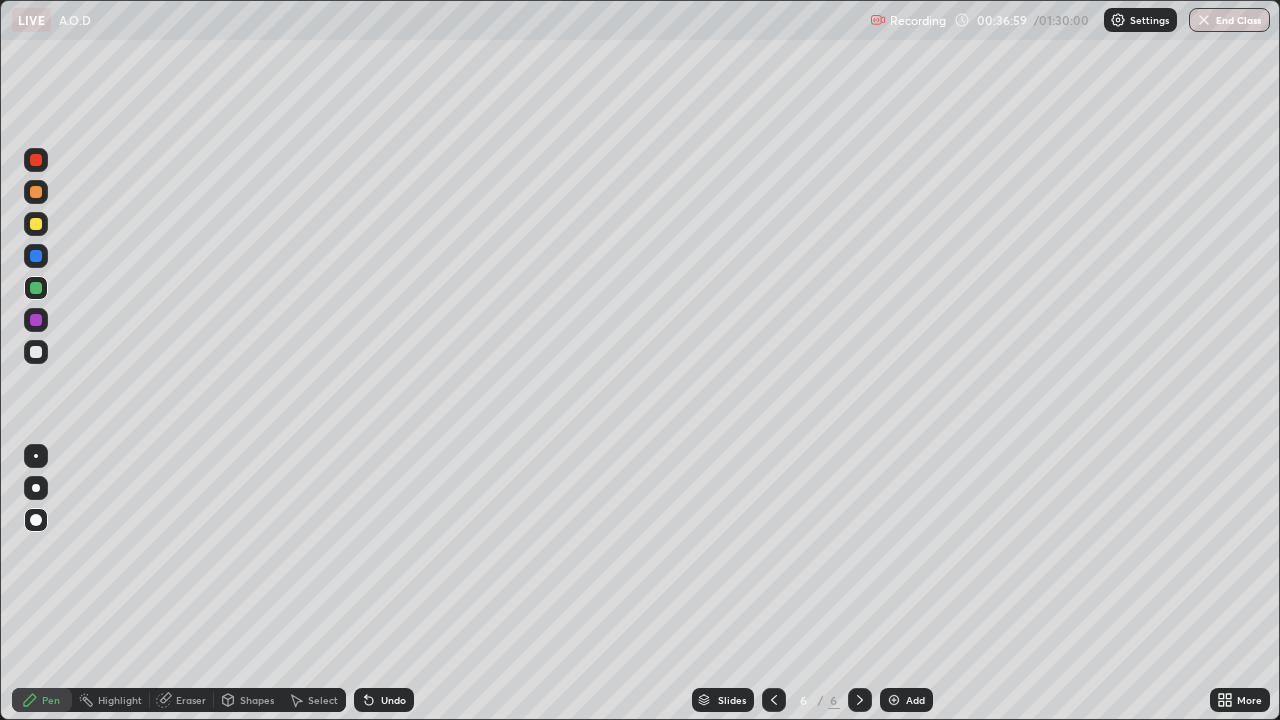 click 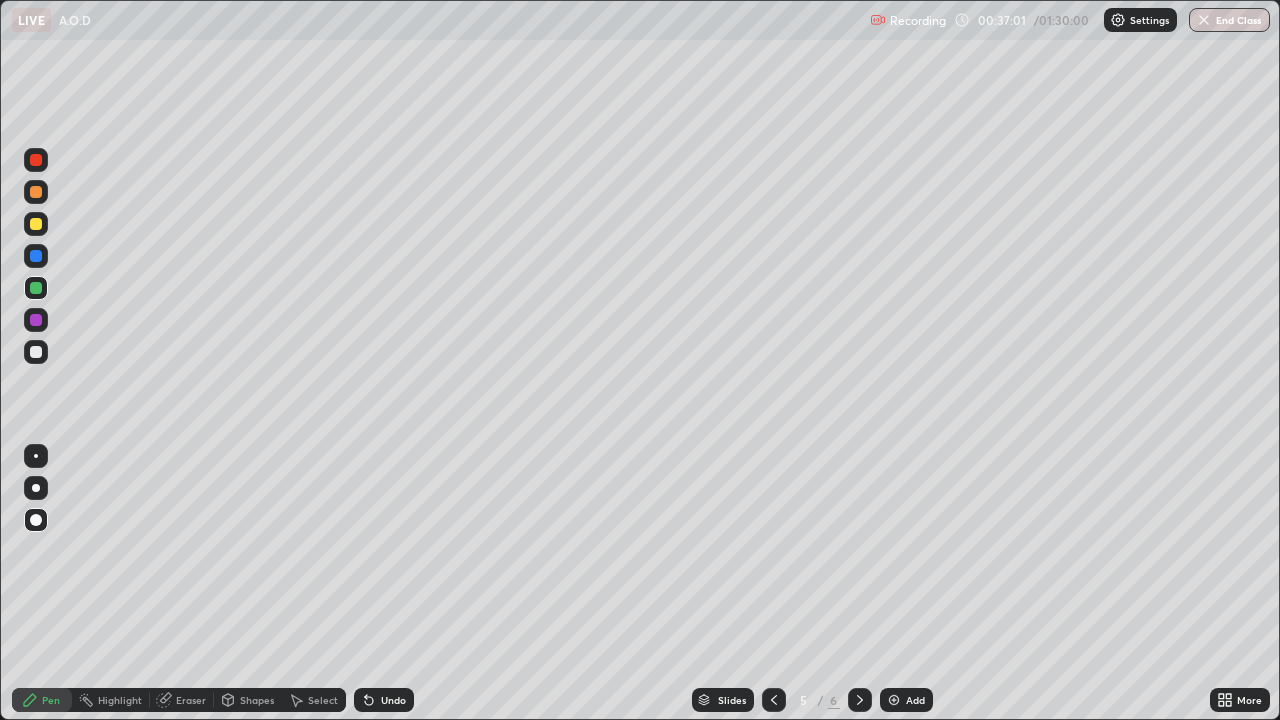 click at bounding box center [36, 320] 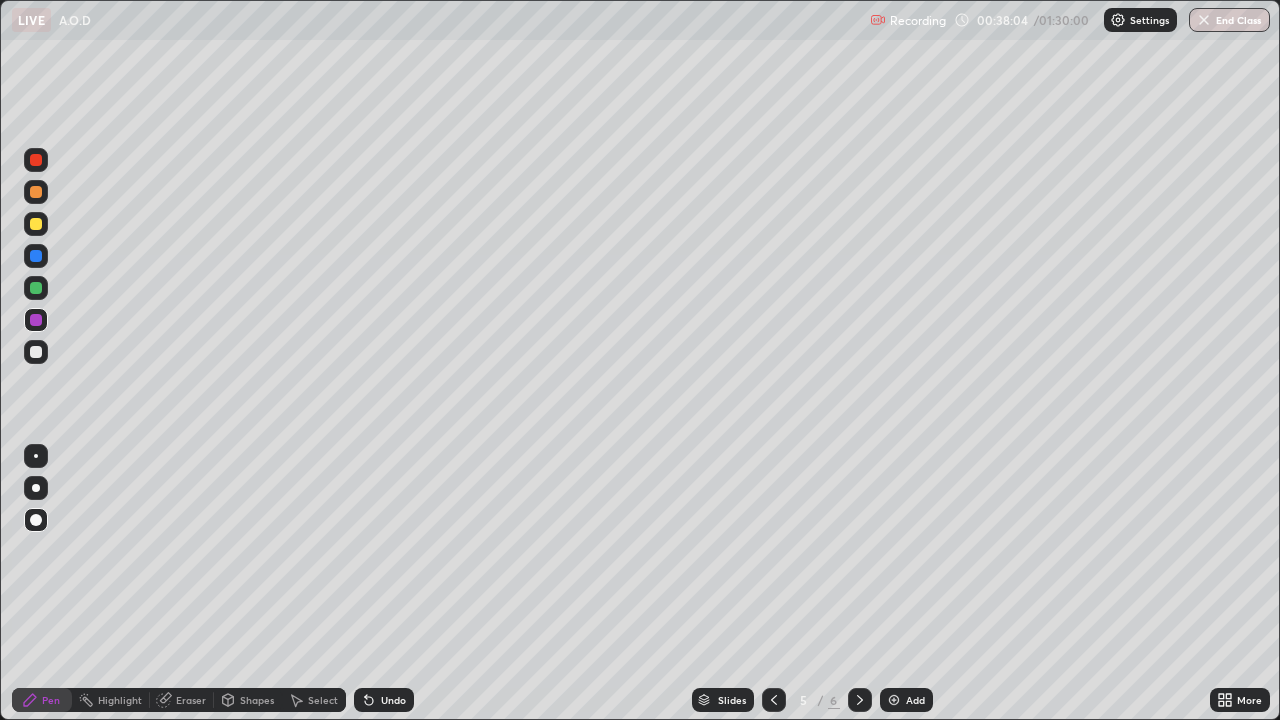 click at bounding box center (36, 288) 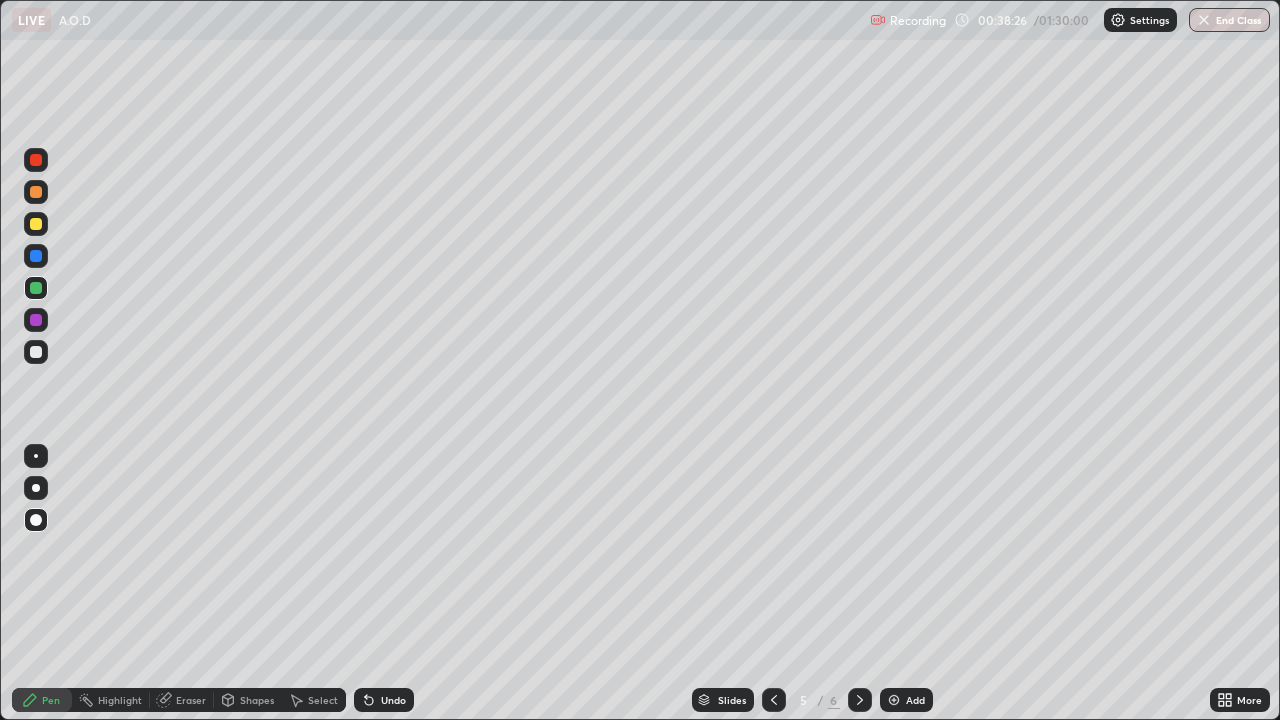 click 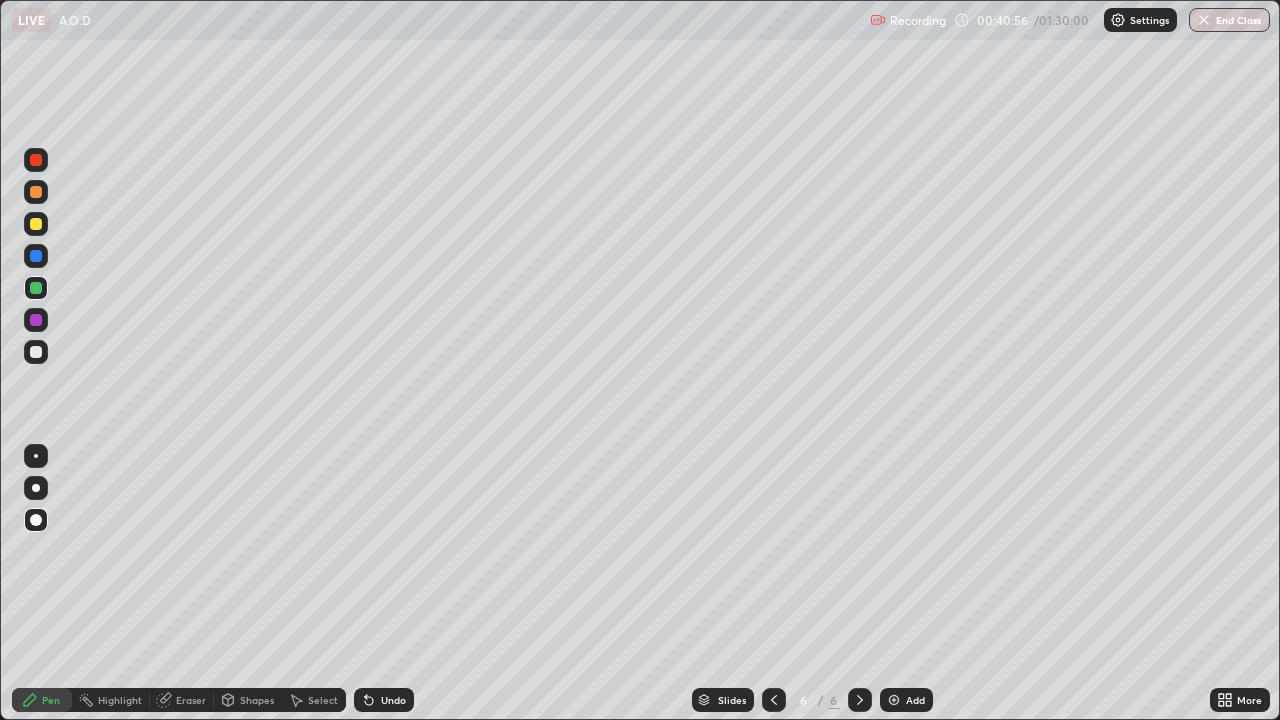 click at bounding box center (894, 700) 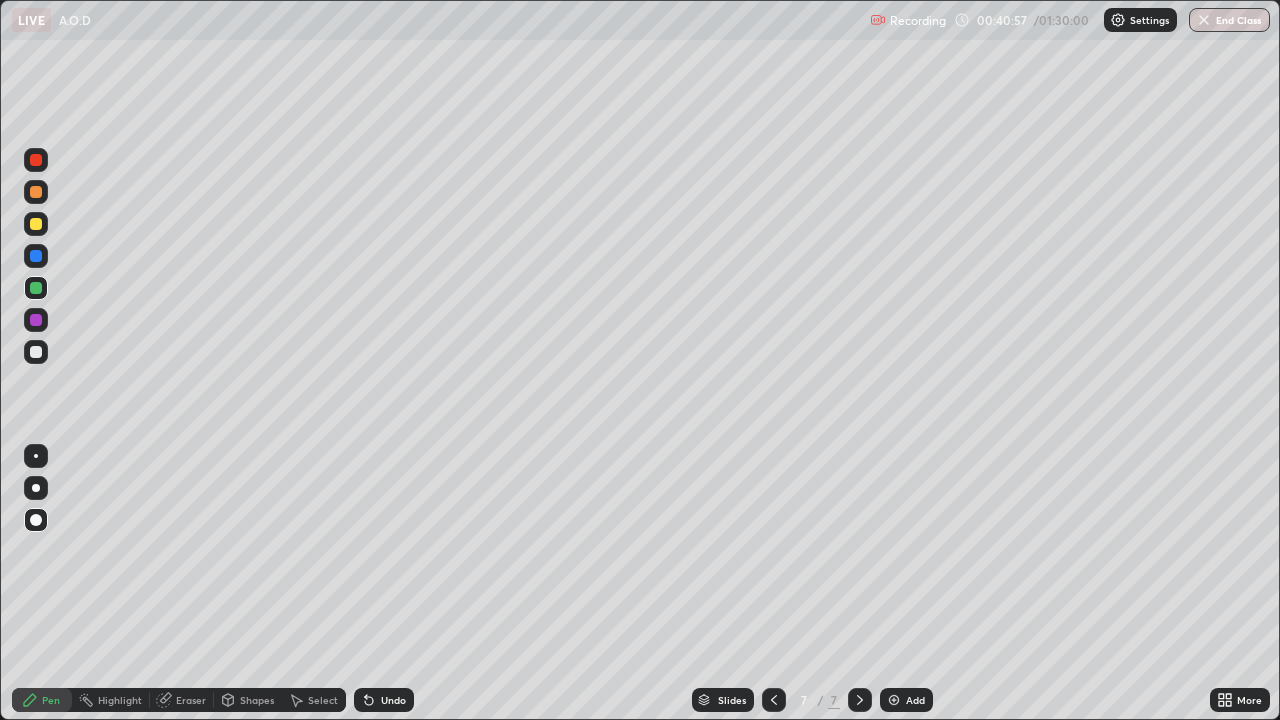 click at bounding box center (36, 224) 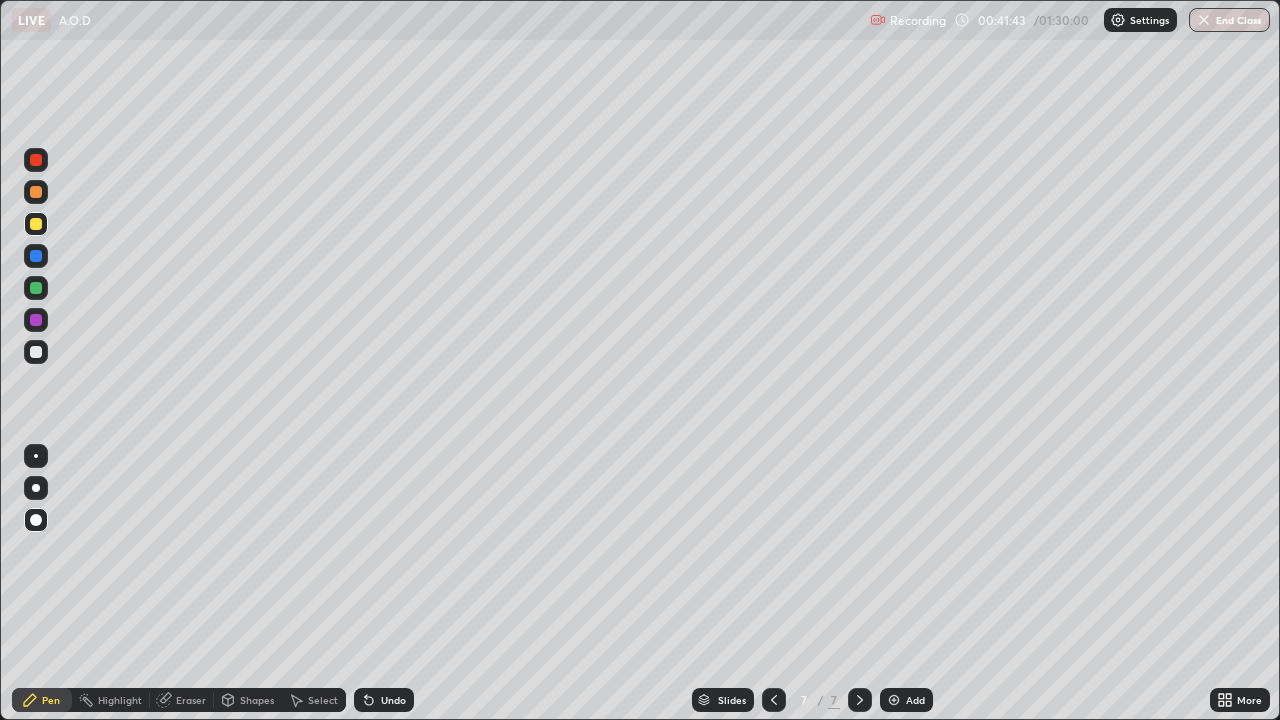 click at bounding box center (36, 288) 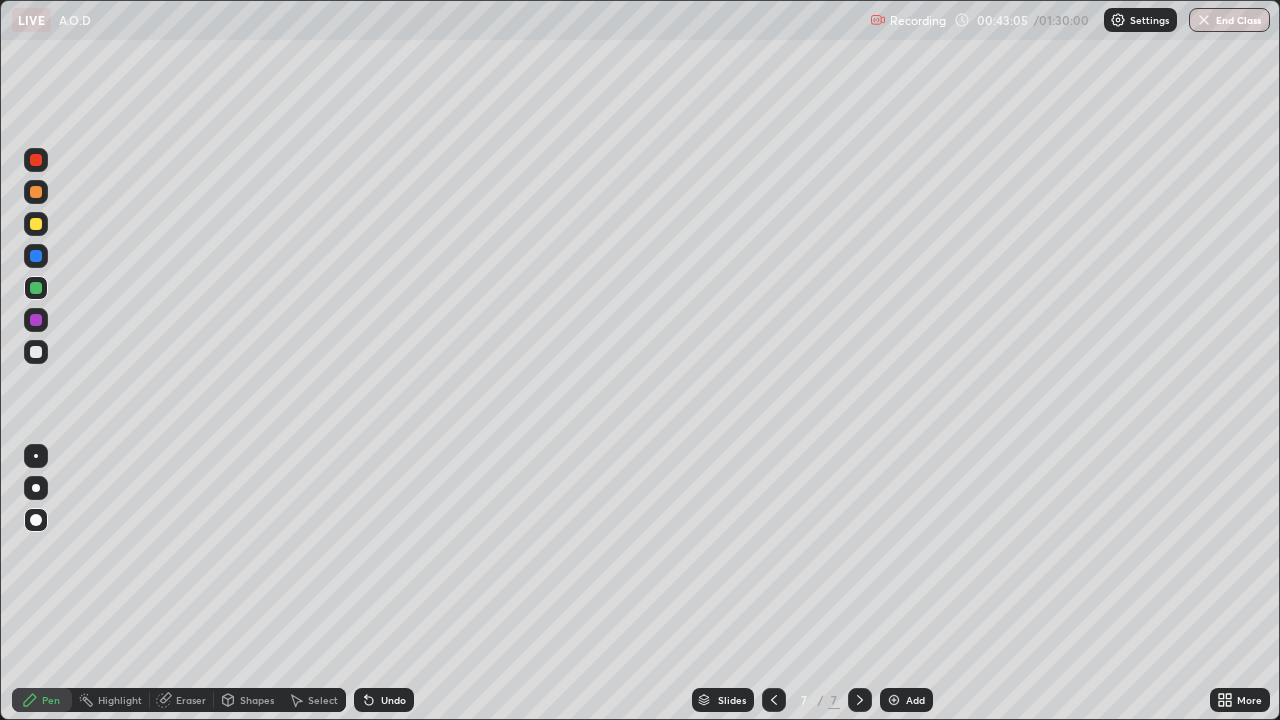 click 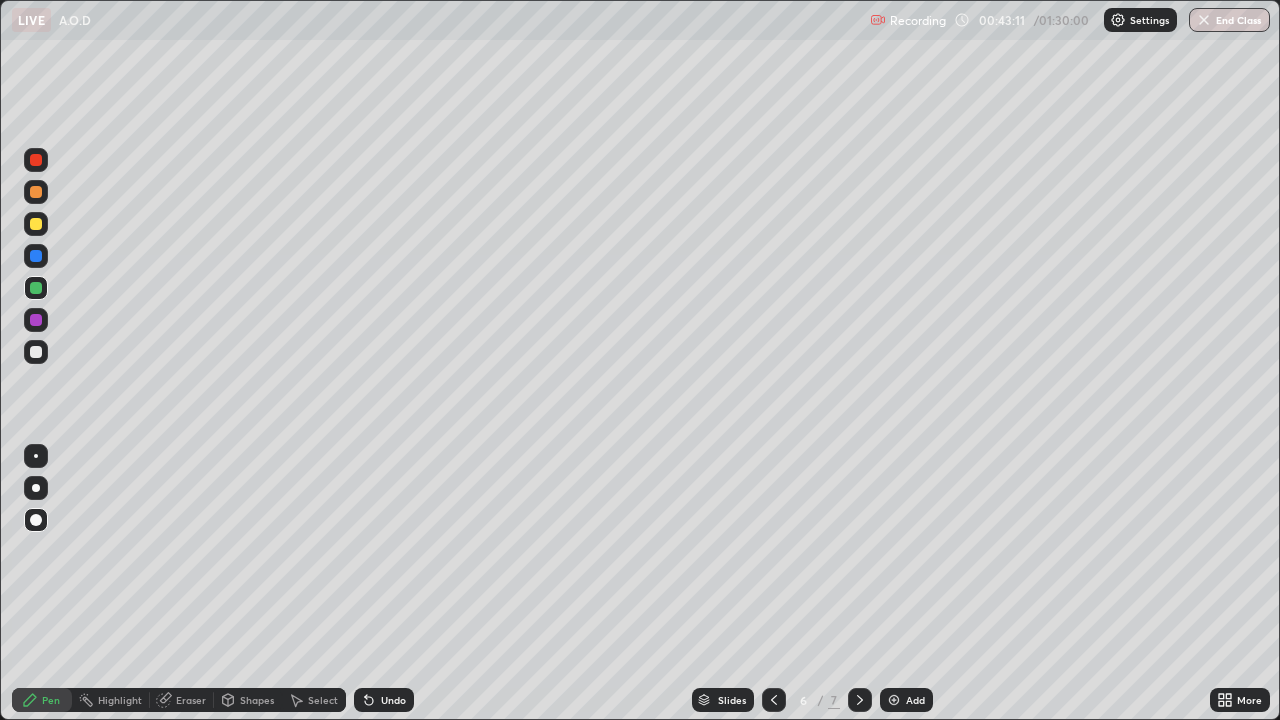click at bounding box center (36, 320) 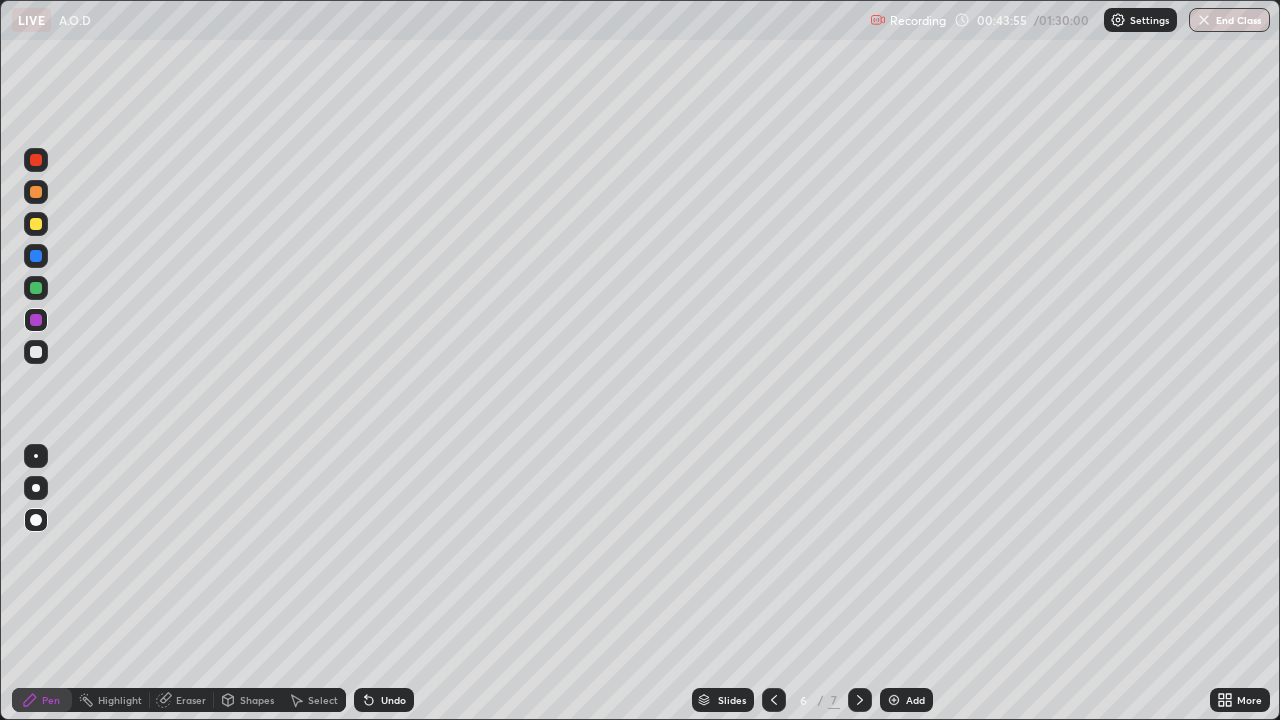 click 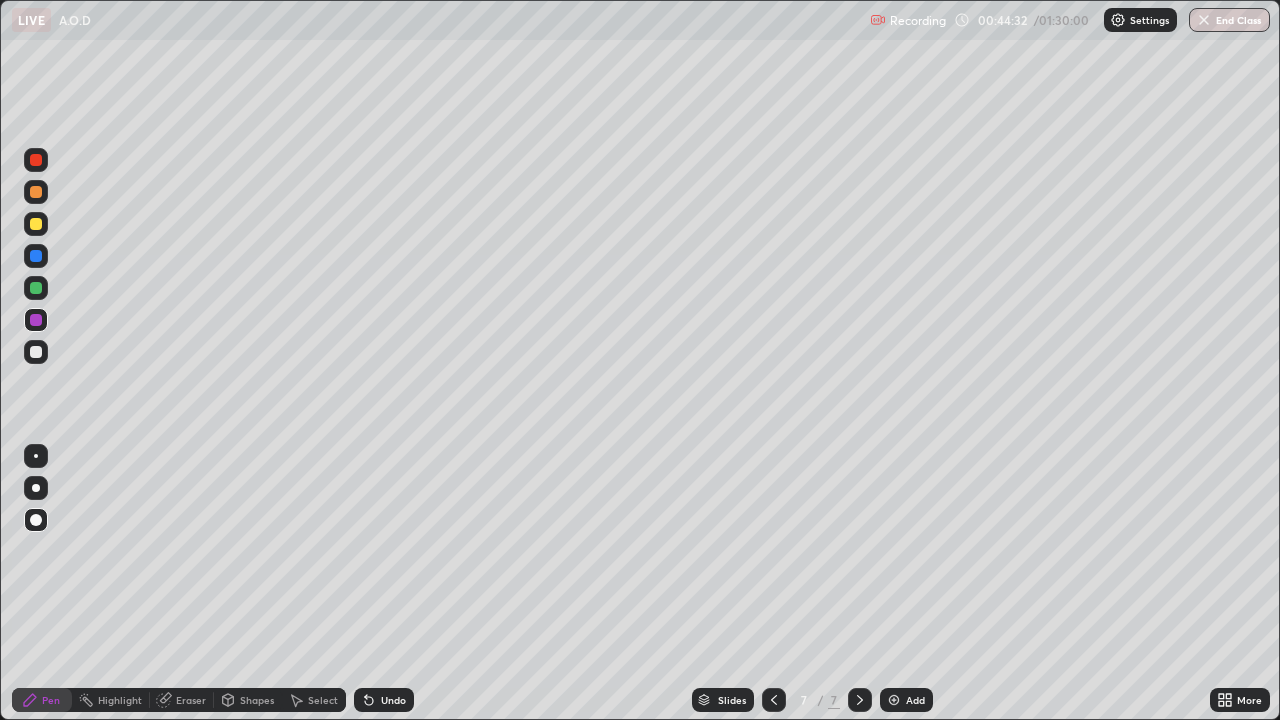 click at bounding box center (36, 320) 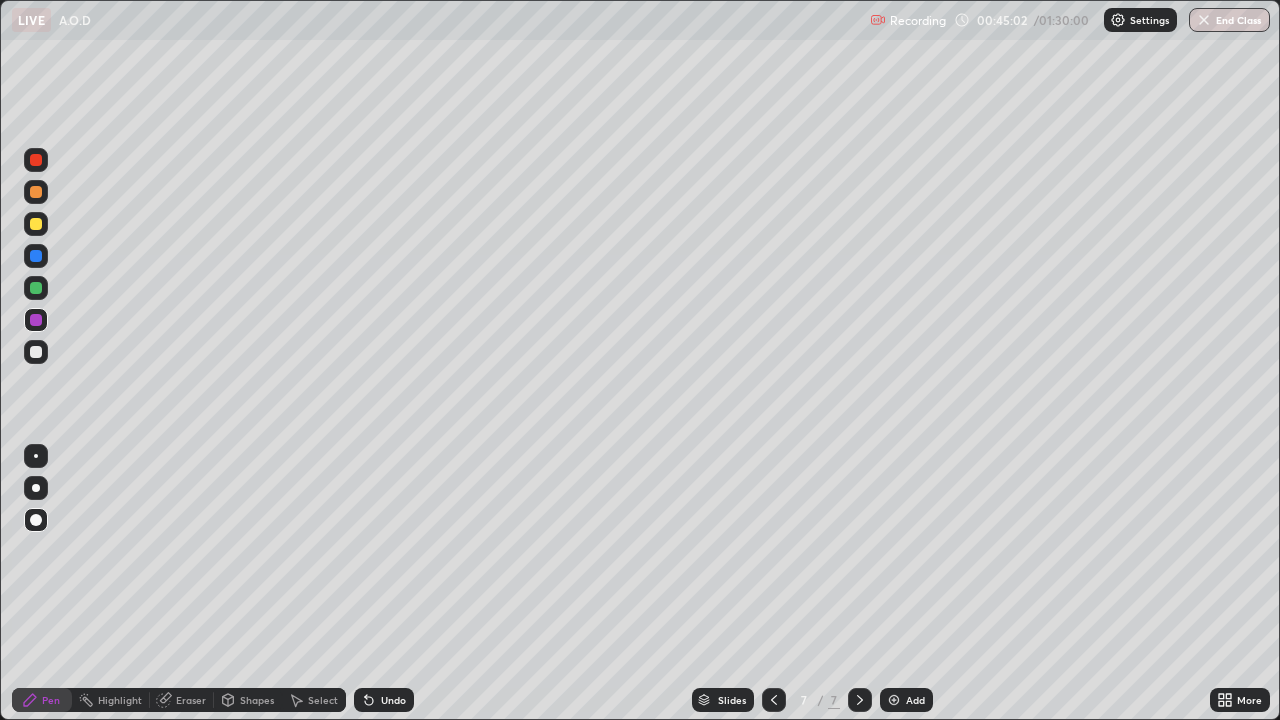 click at bounding box center [36, 352] 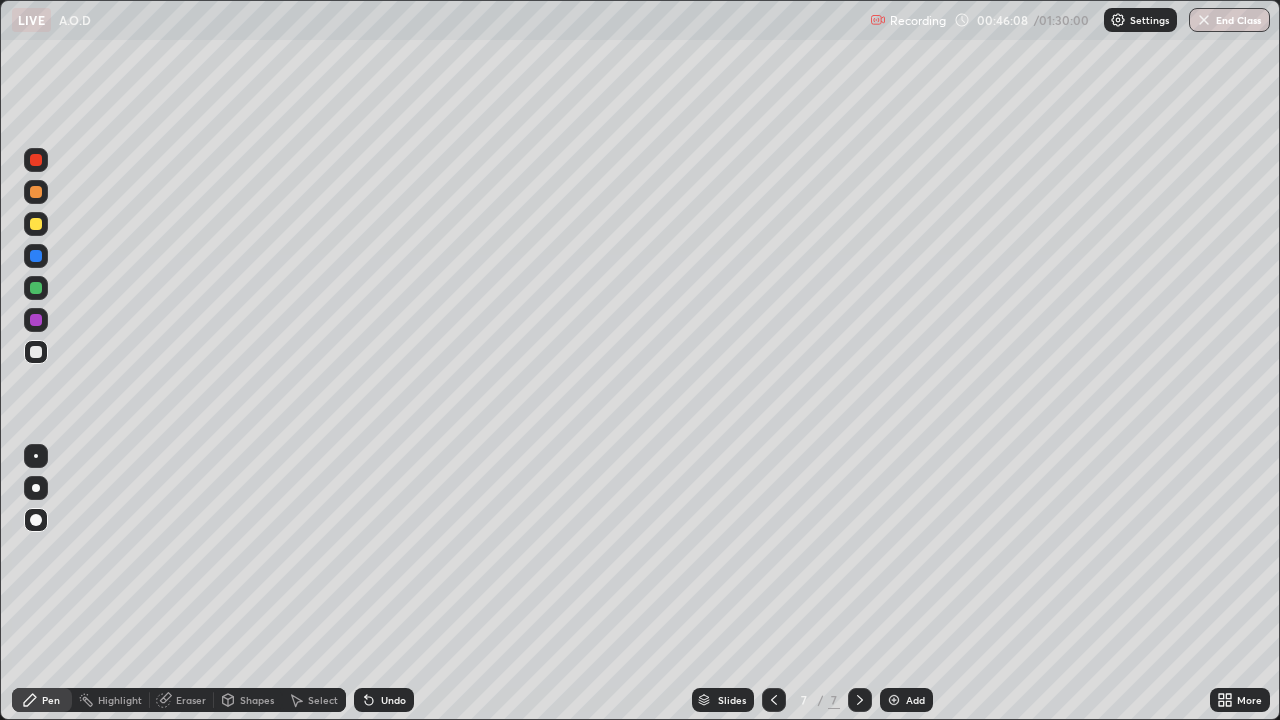 click at bounding box center (894, 700) 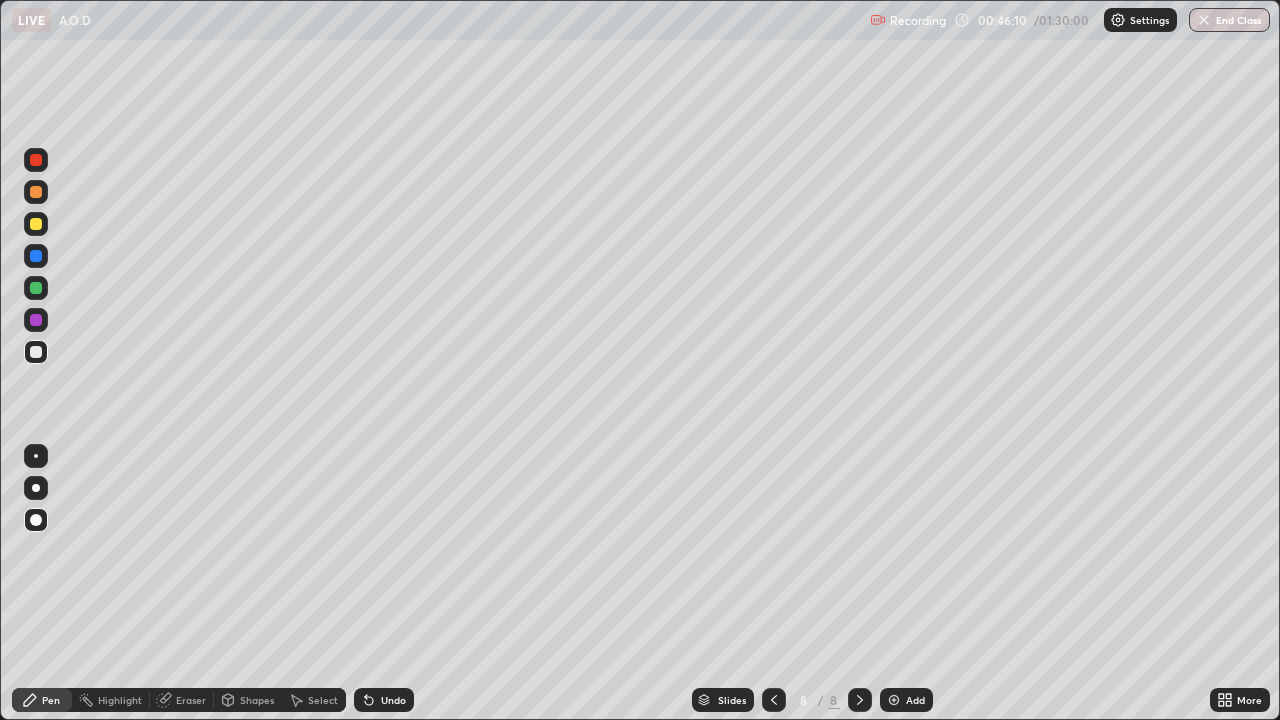 click at bounding box center [36, 160] 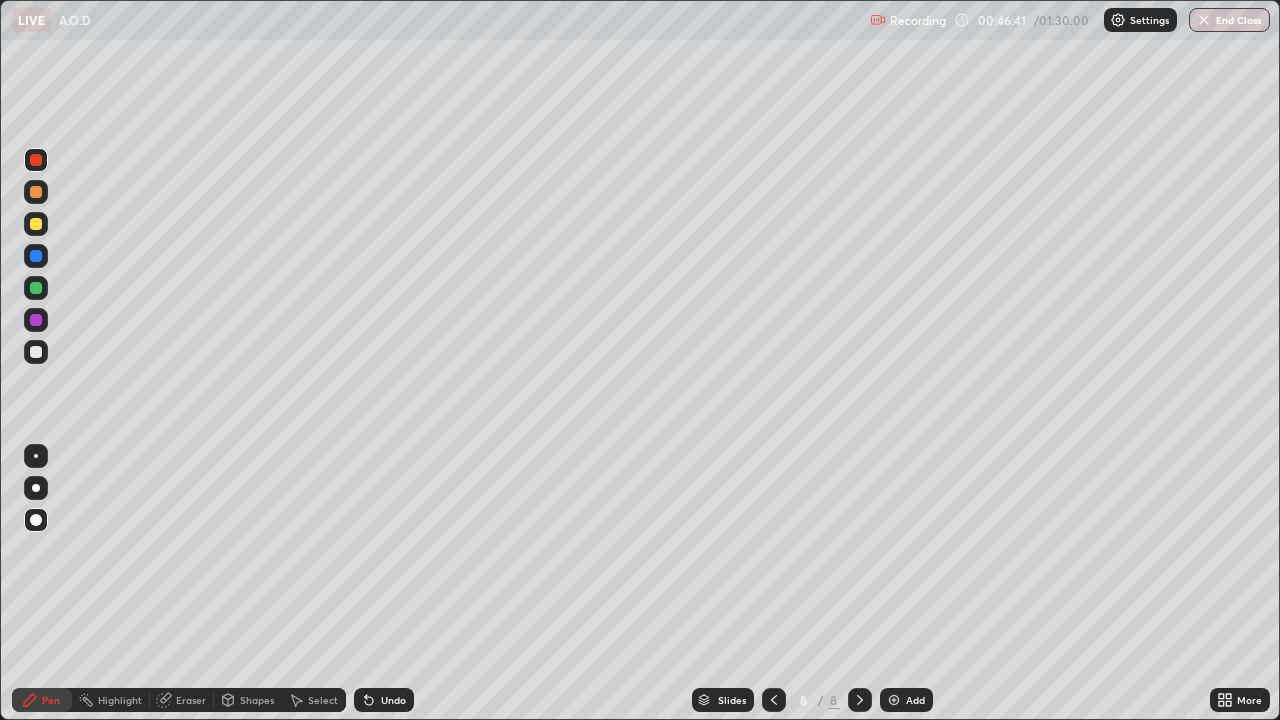 click at bounding box center [36, 288] 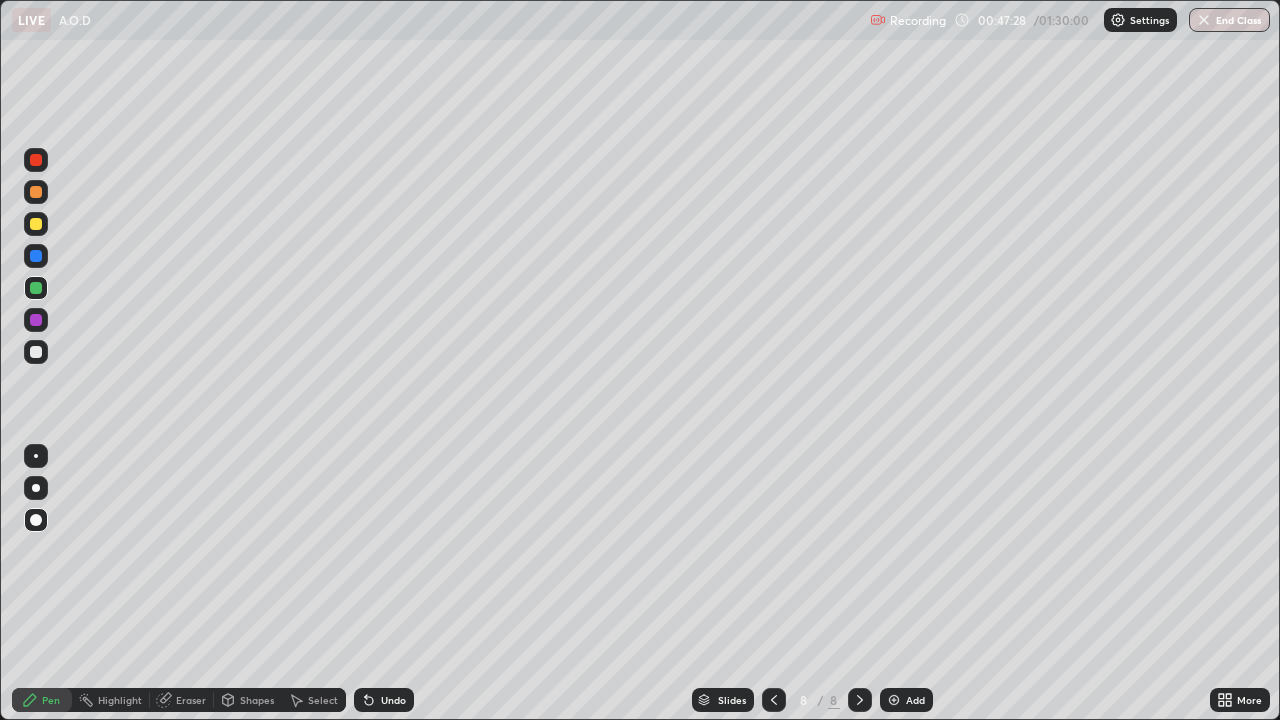 click at bounding box center [36, 352] 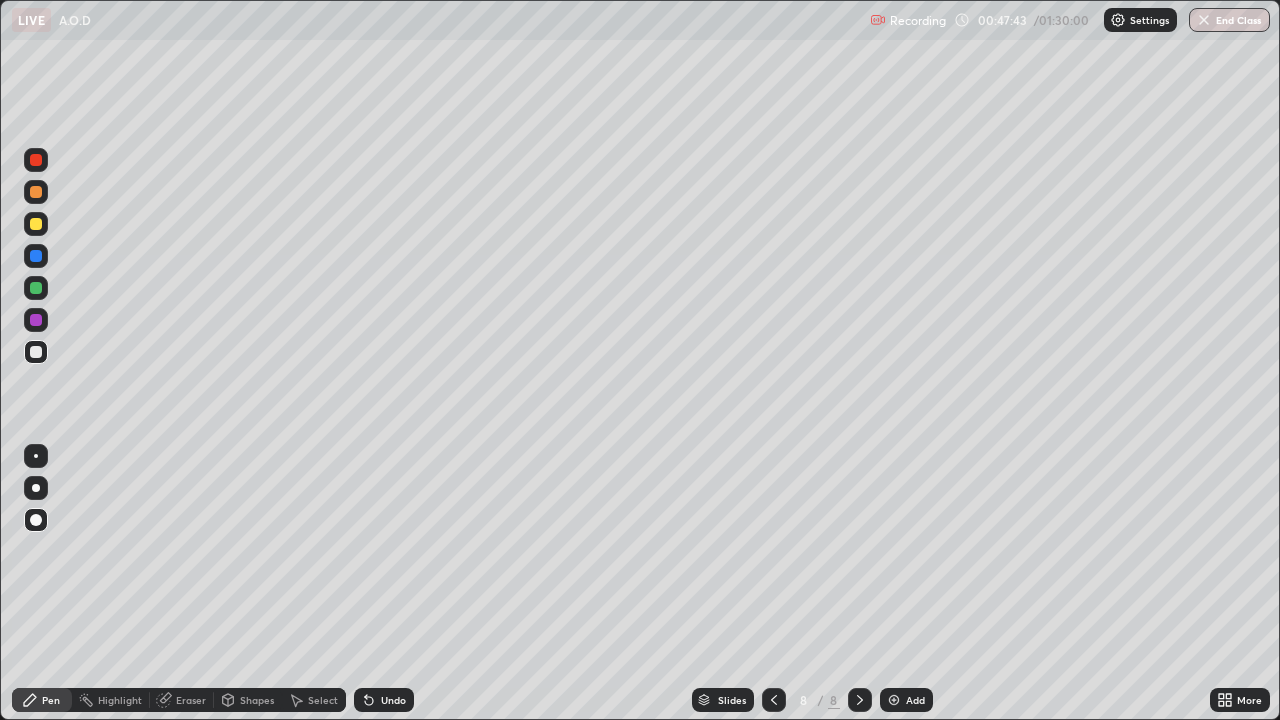 click at bounding box center [36, 288] 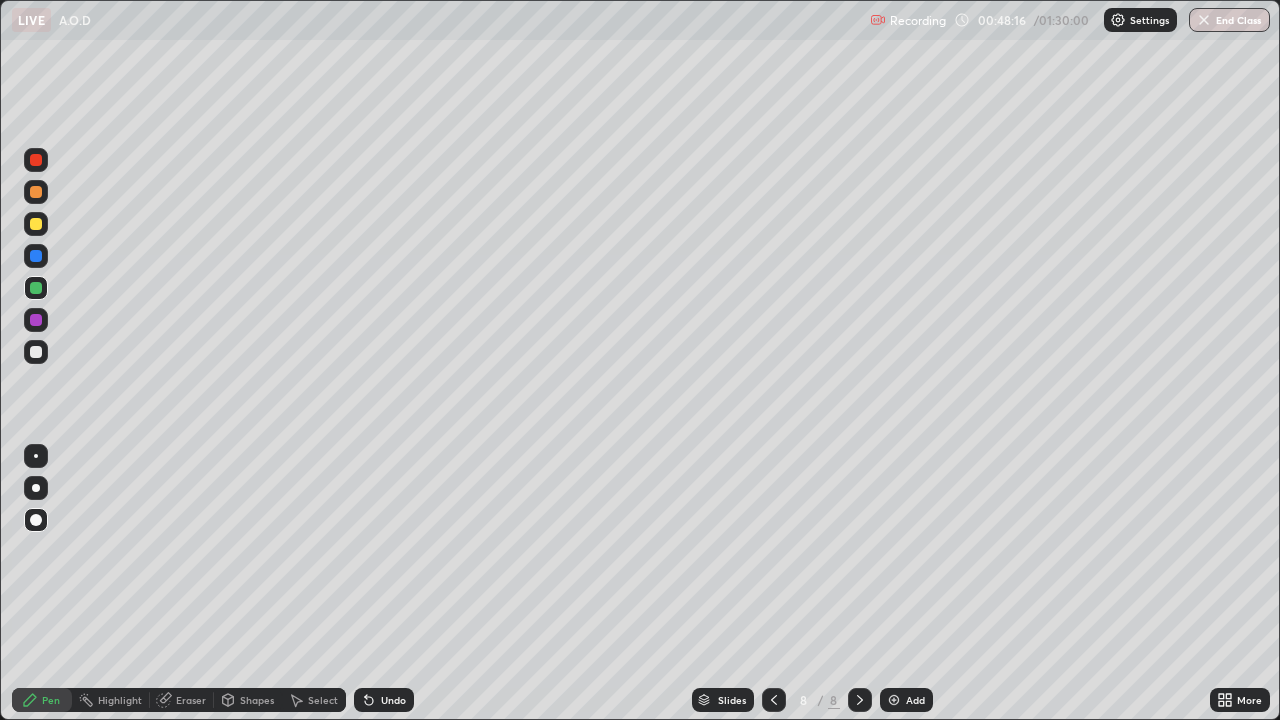click at bounding box center [36, 256] 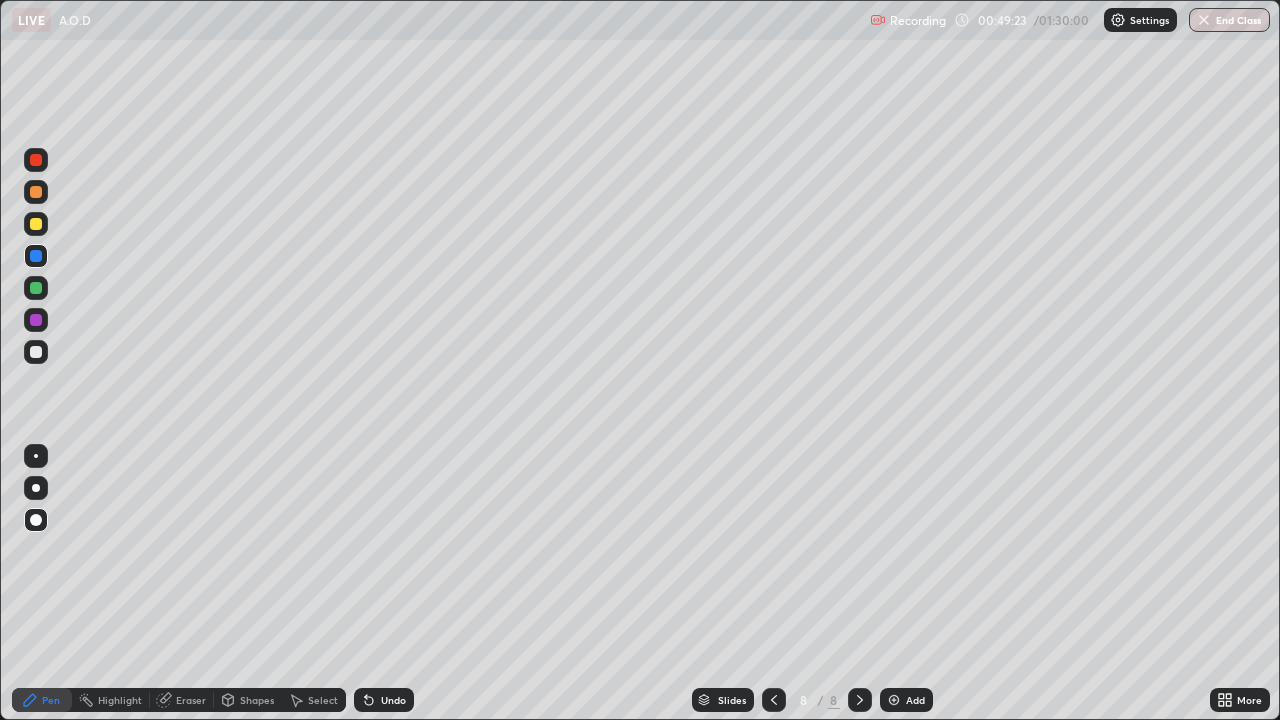 click at bounding box center (36, 320) 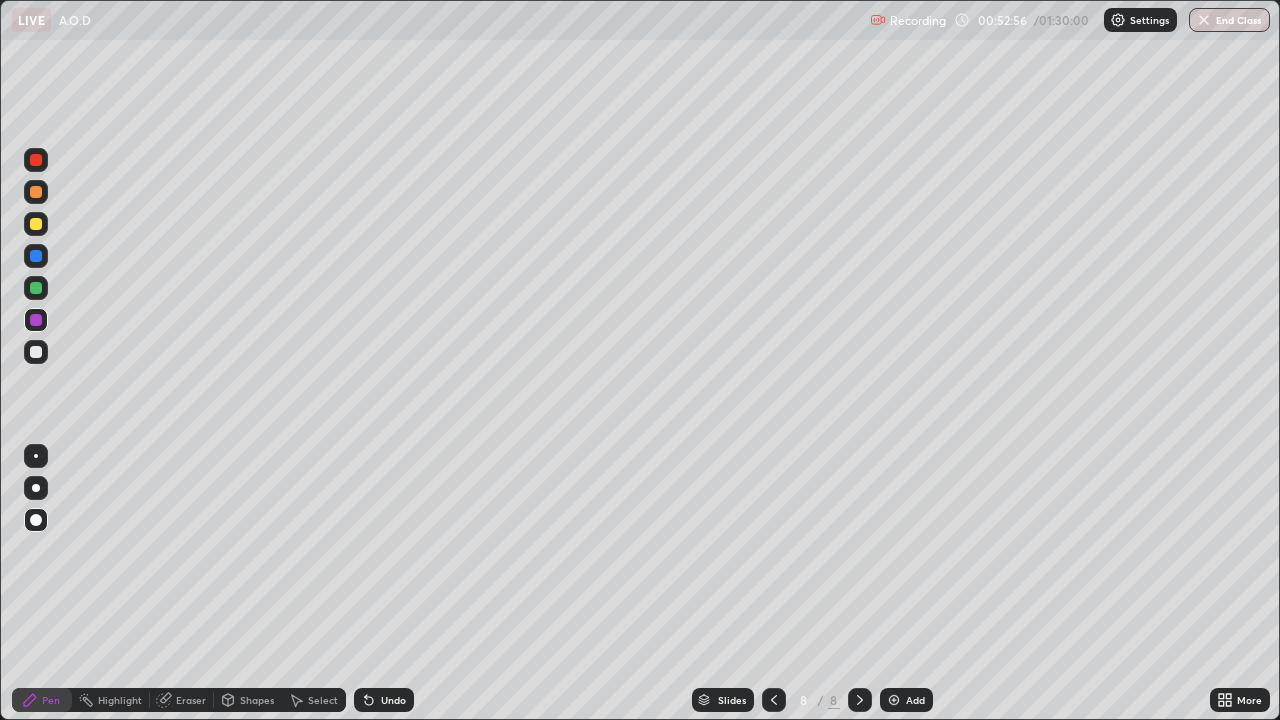 click on "Eraser" at bounding box center (191, 700) 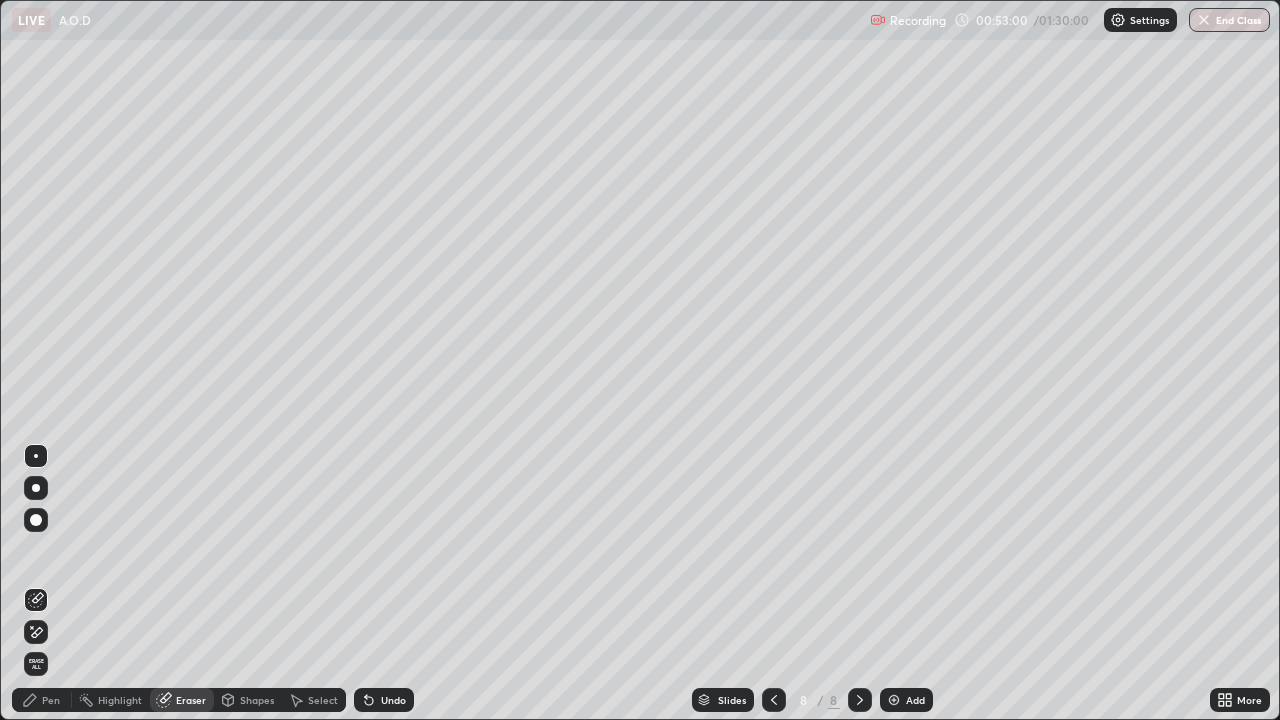 click on "Pen" at bounding box center (51, 700) 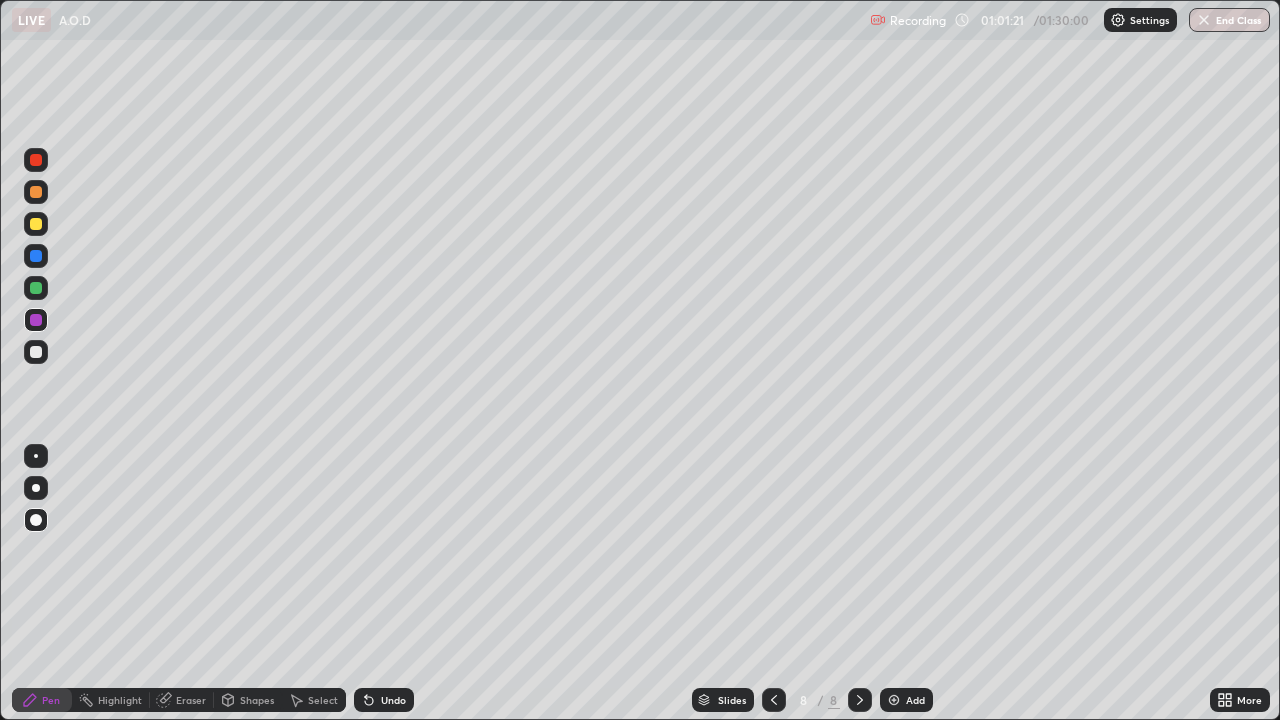 click at bounding box center (894, 700) 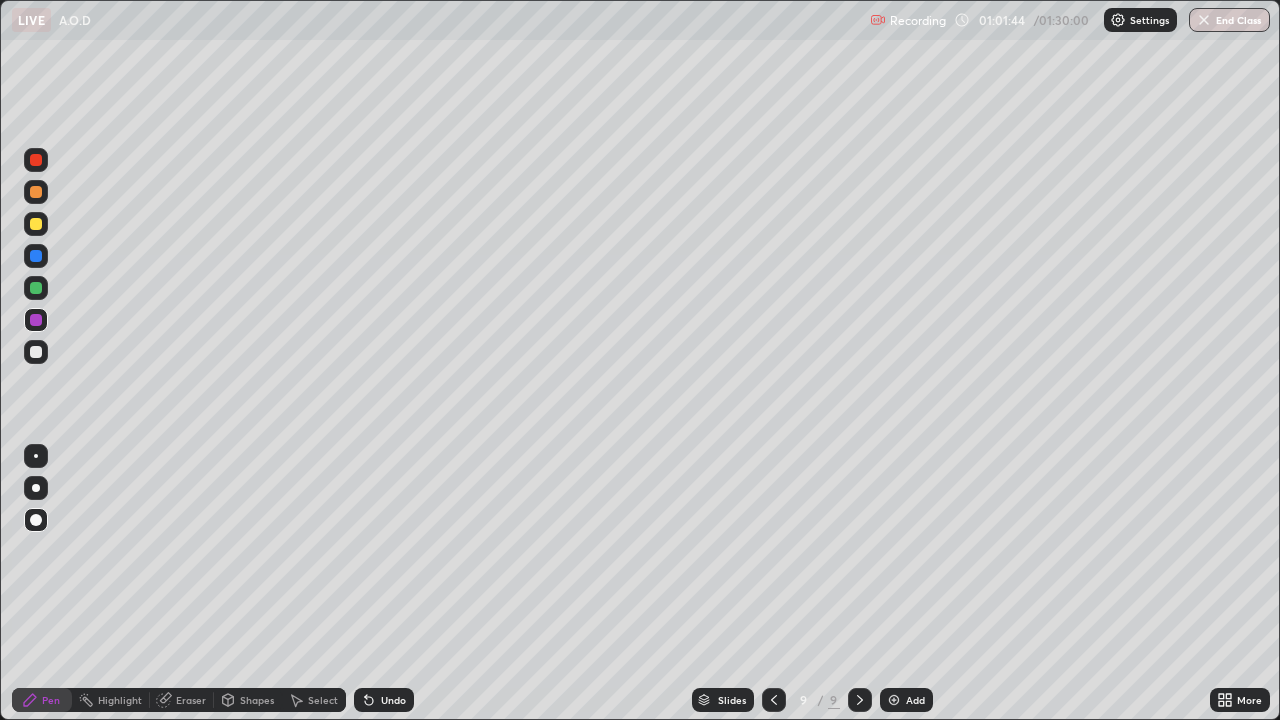 click at bounding box center [36, 224] 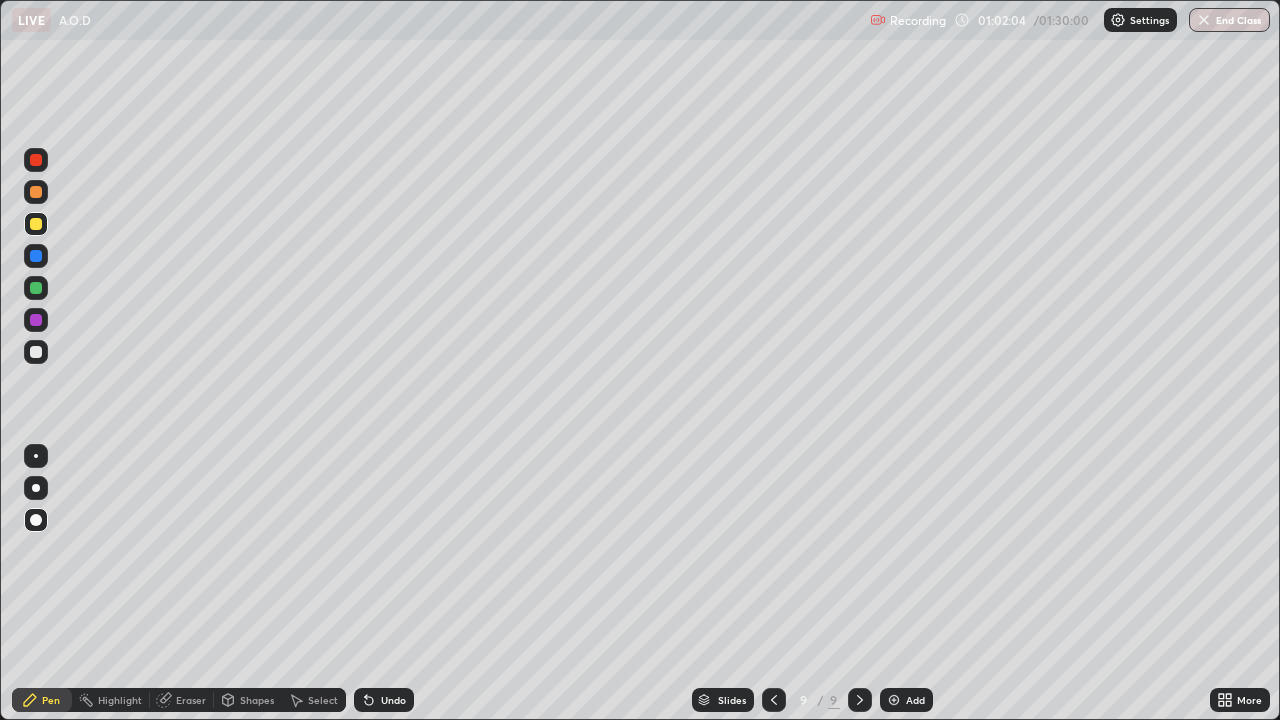 click at bounding box center [36, 288] 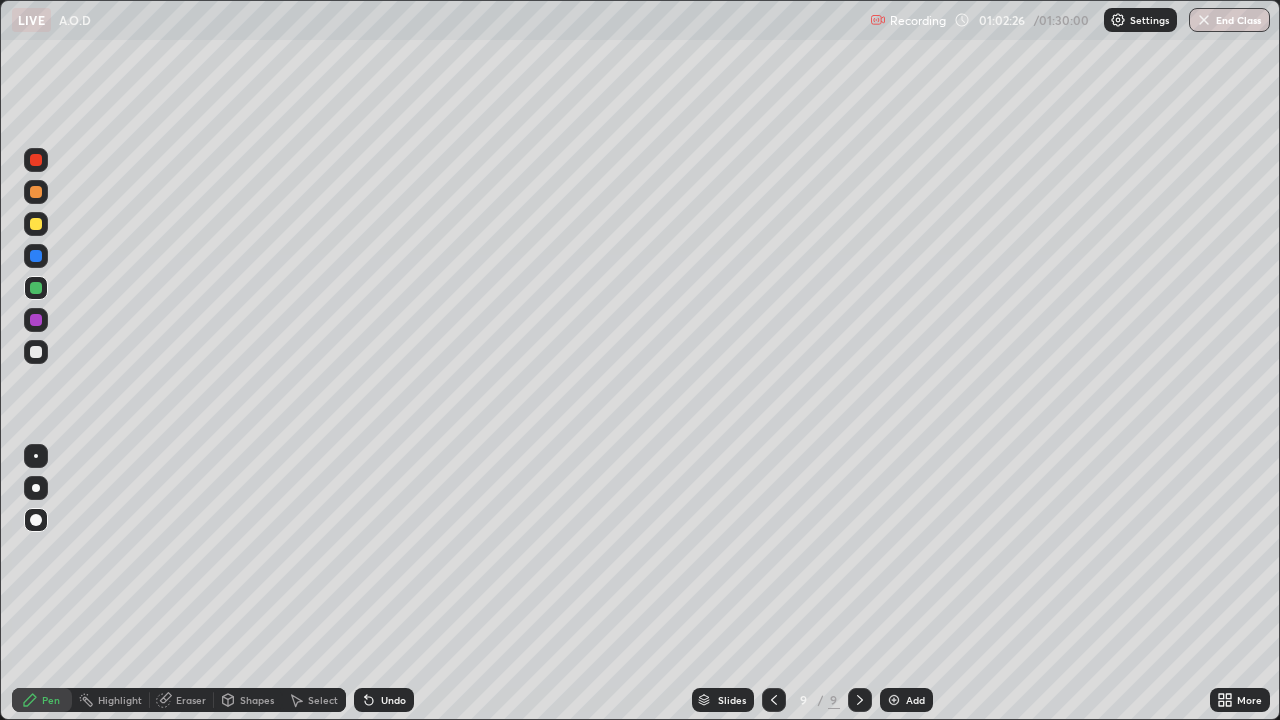 click at bounding box center [36, 320] 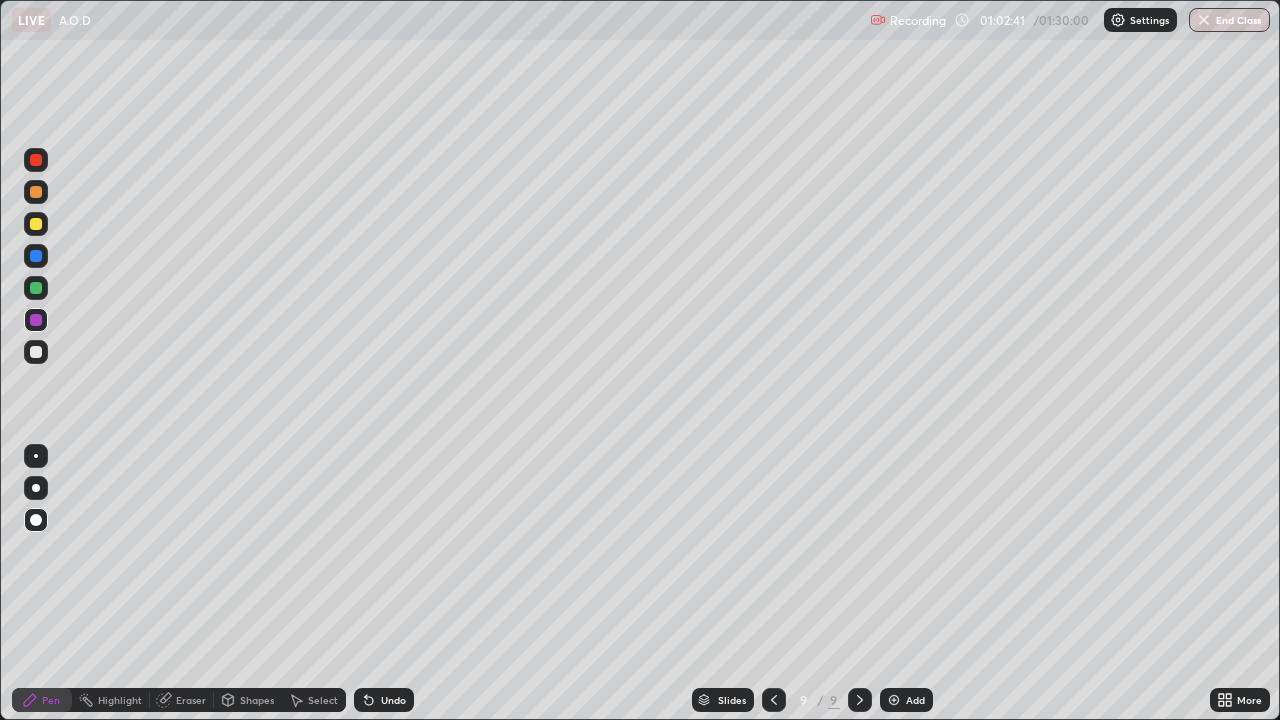 click at bounding box center (36, 288) 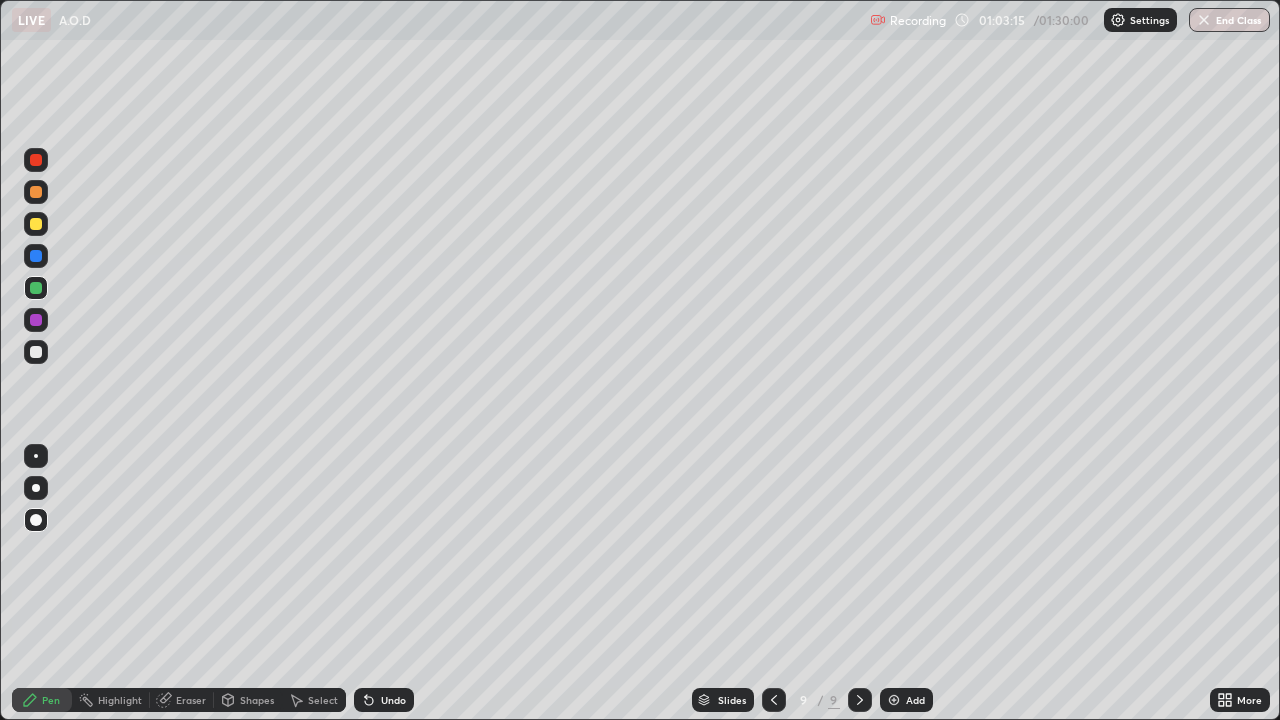 click at bounding box center [36, 192] 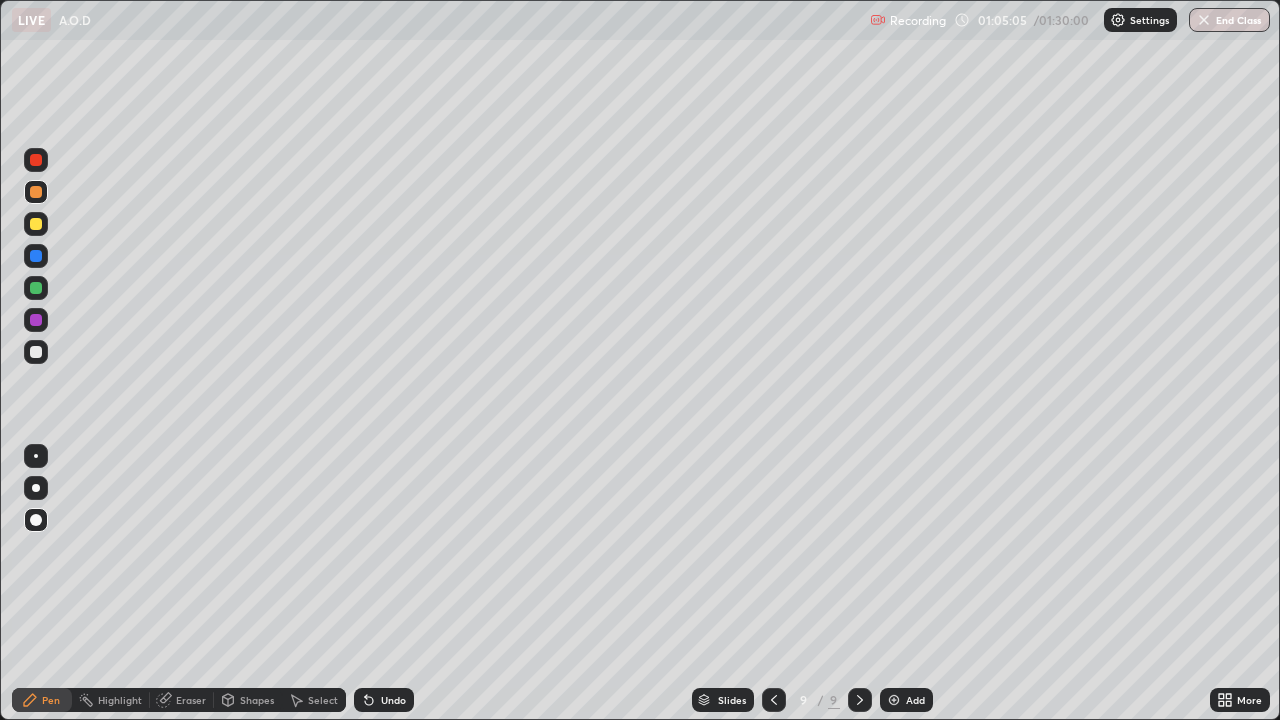 click at bounding box center [36, 256] 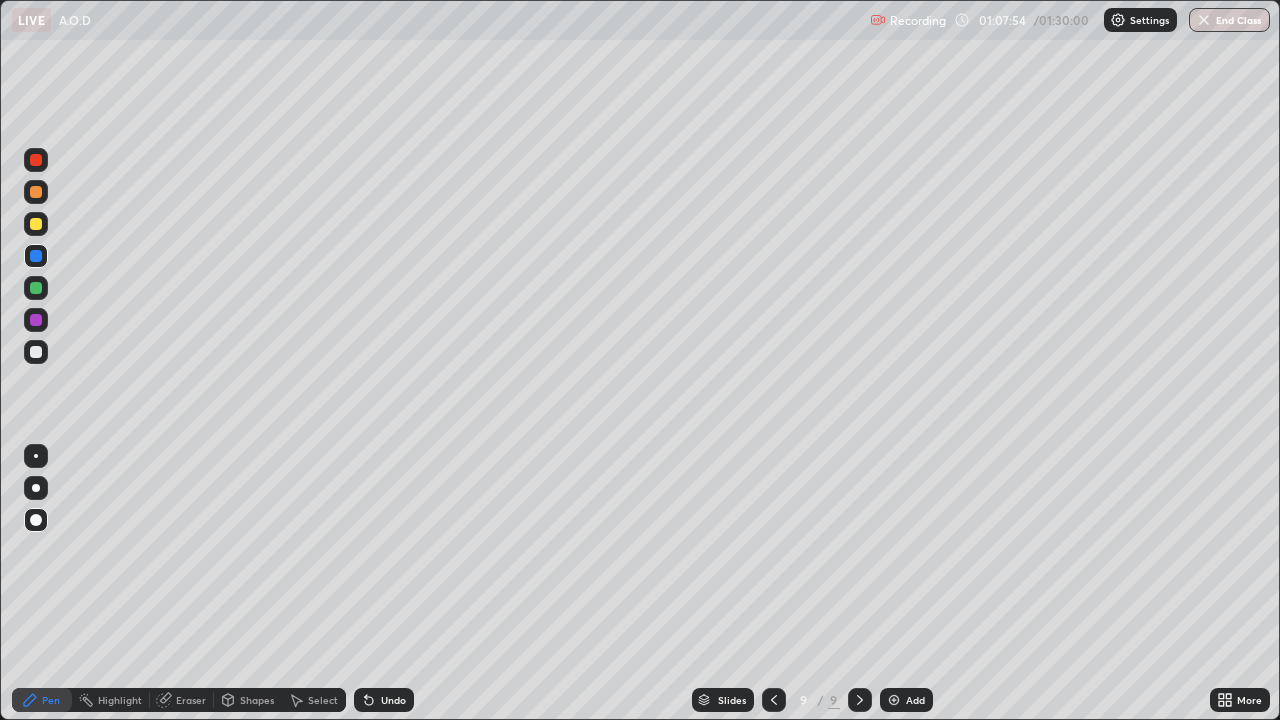 click 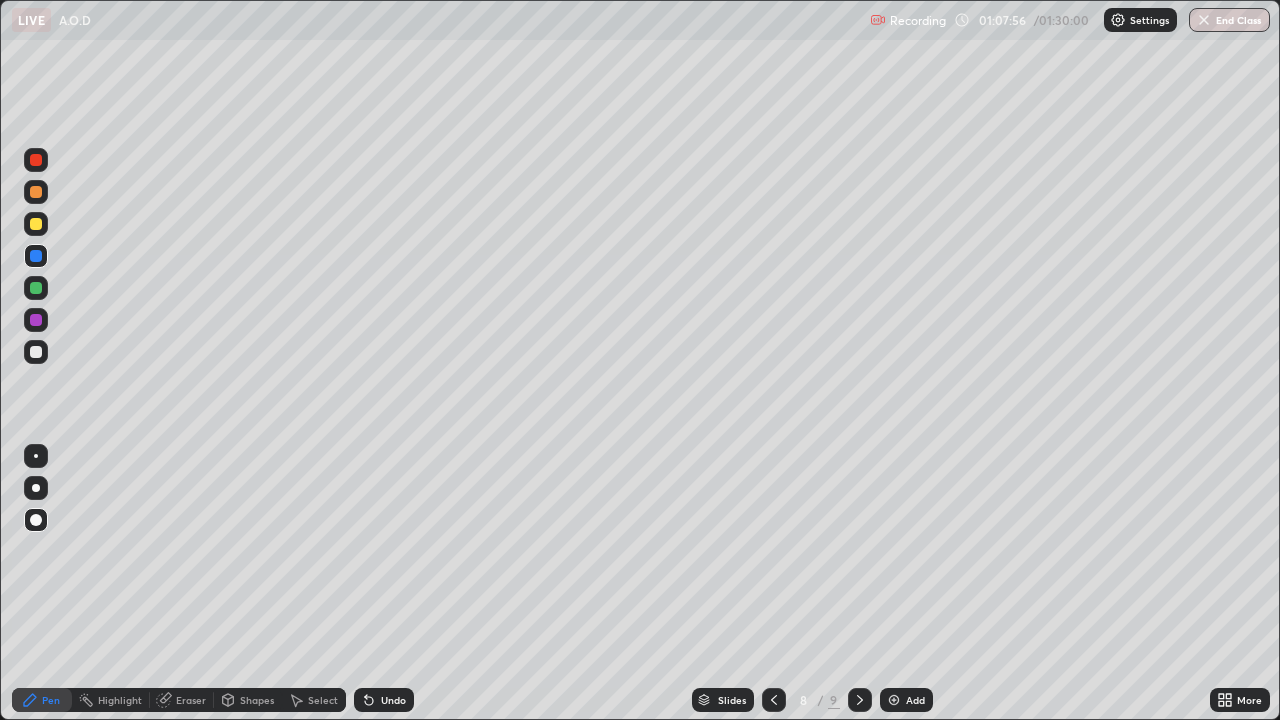 click 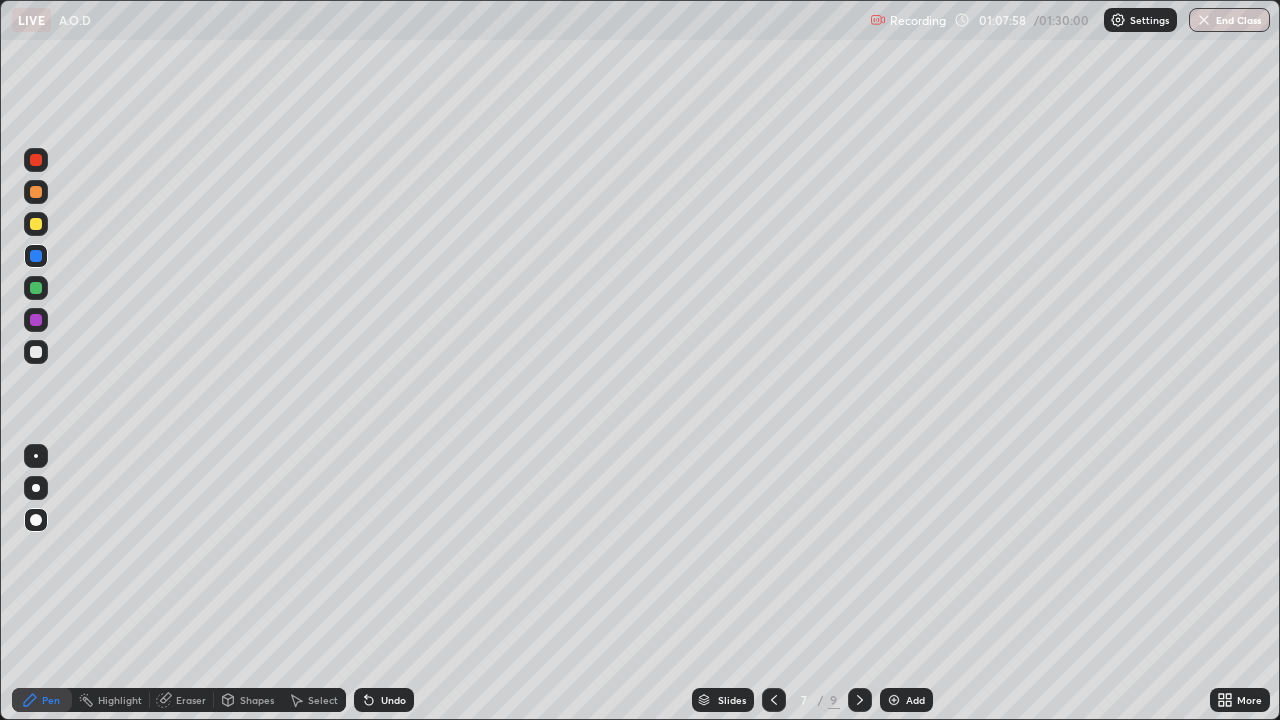 click 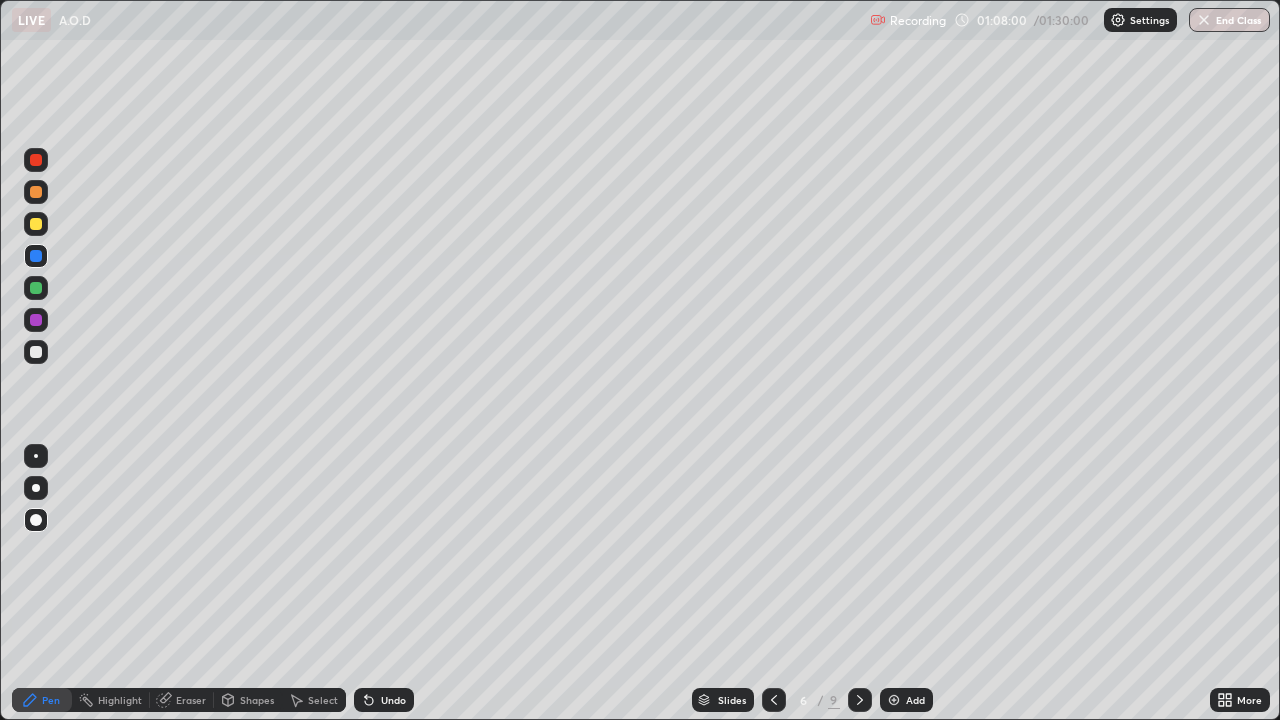 click 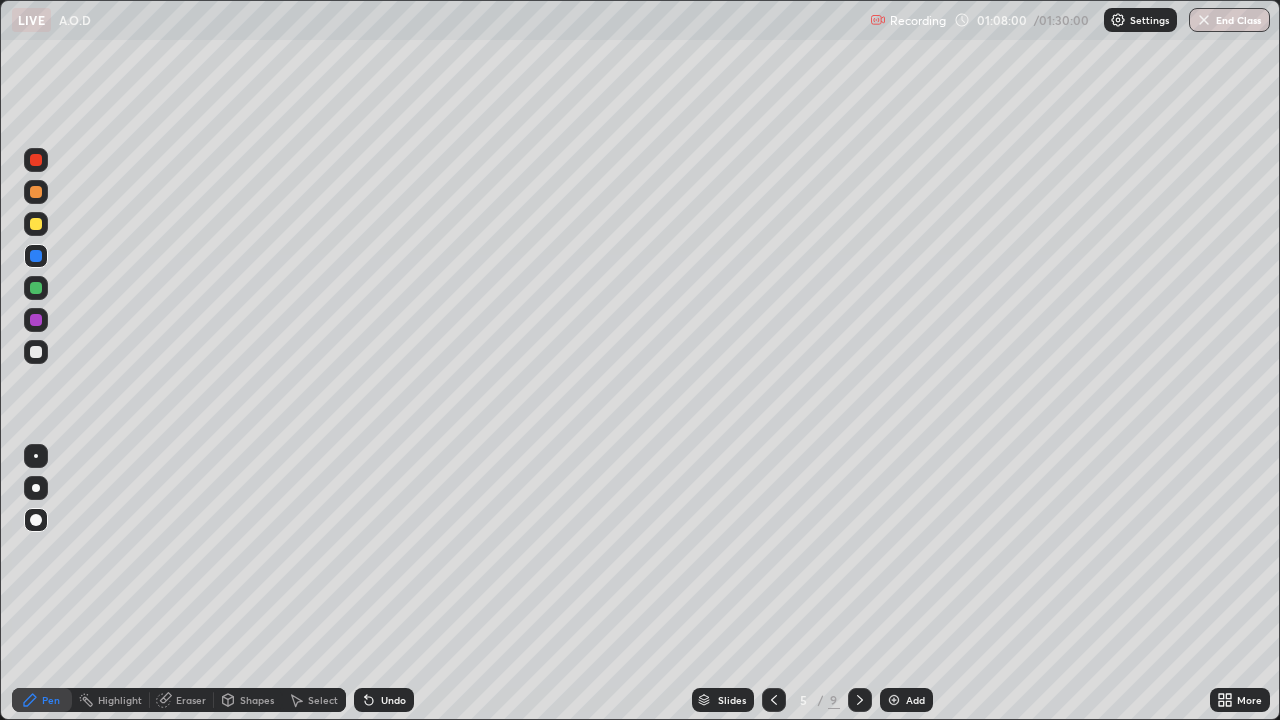 click 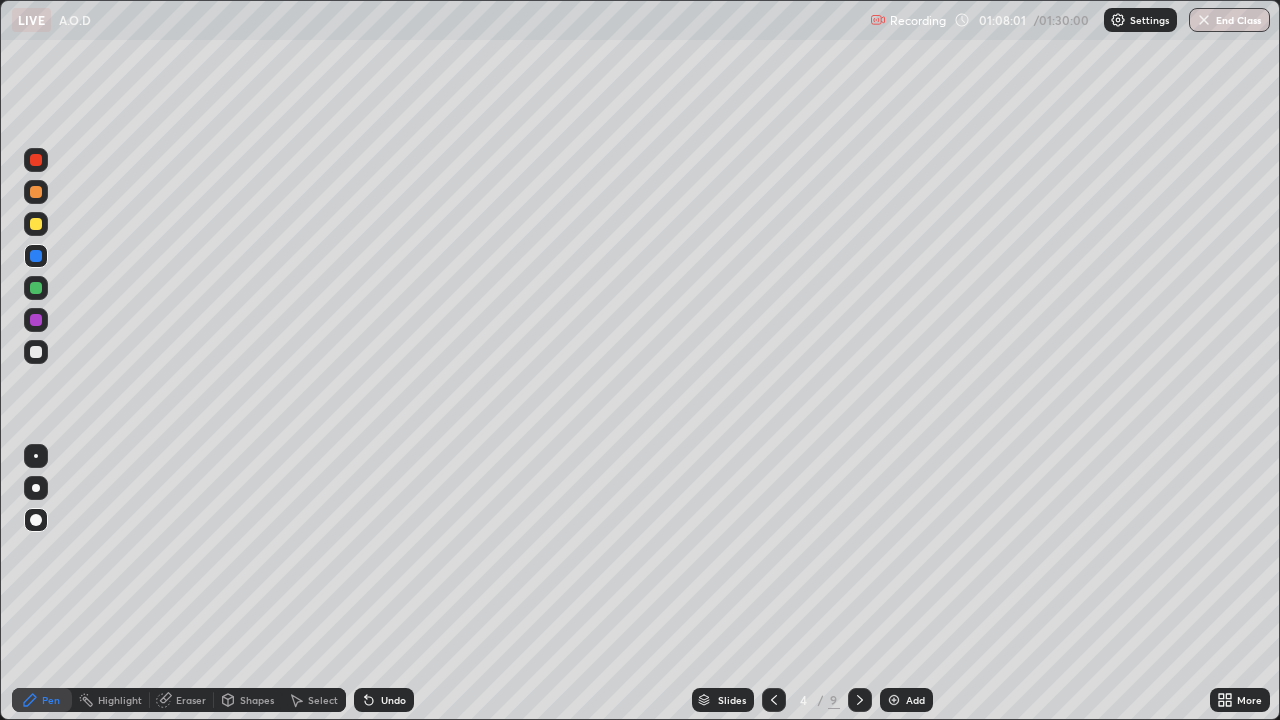 click 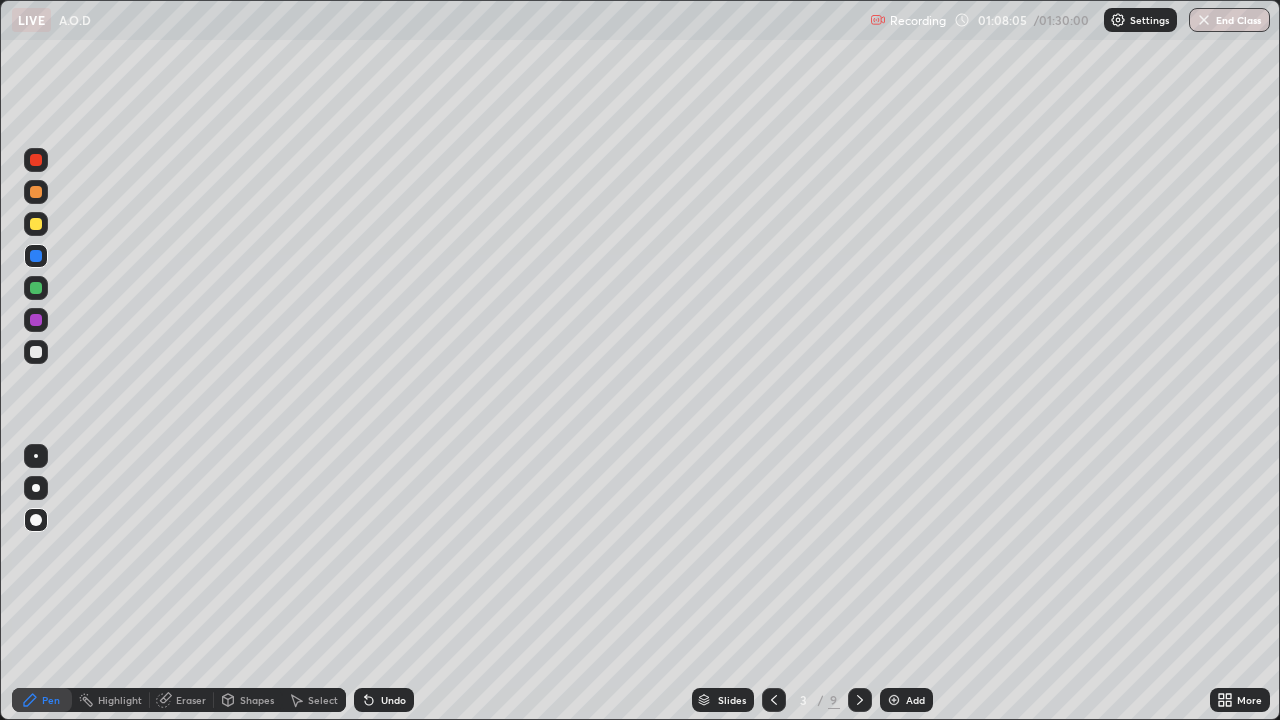 click on "End Class" at bounding box center (1229, 20) 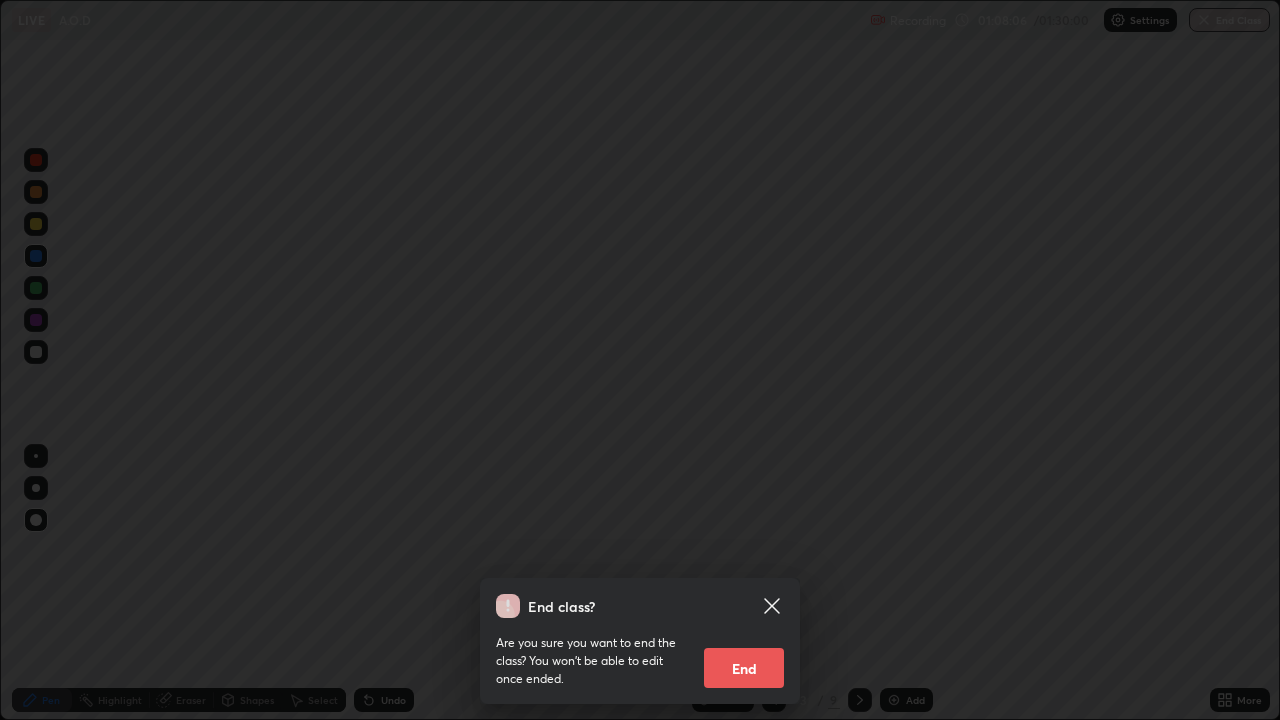 click on "End" at bounding box center (744, 668) 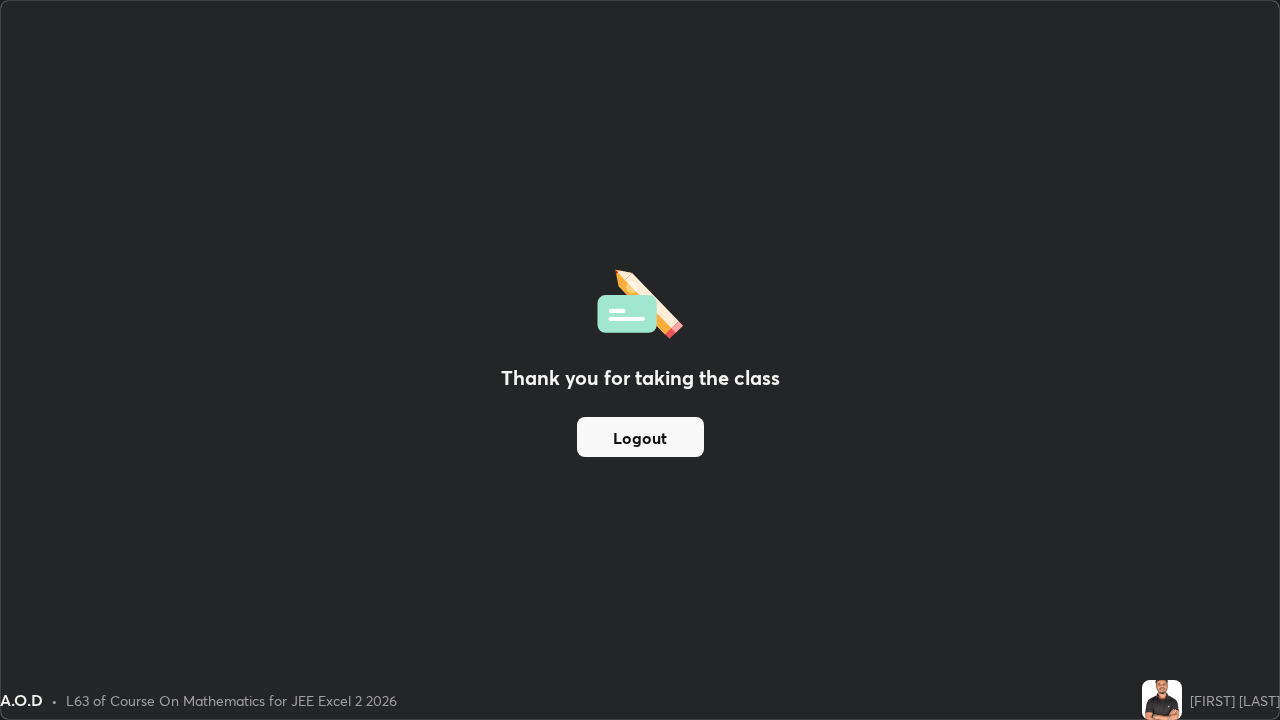 click on "Logout" at bounding box center (640, 437) 